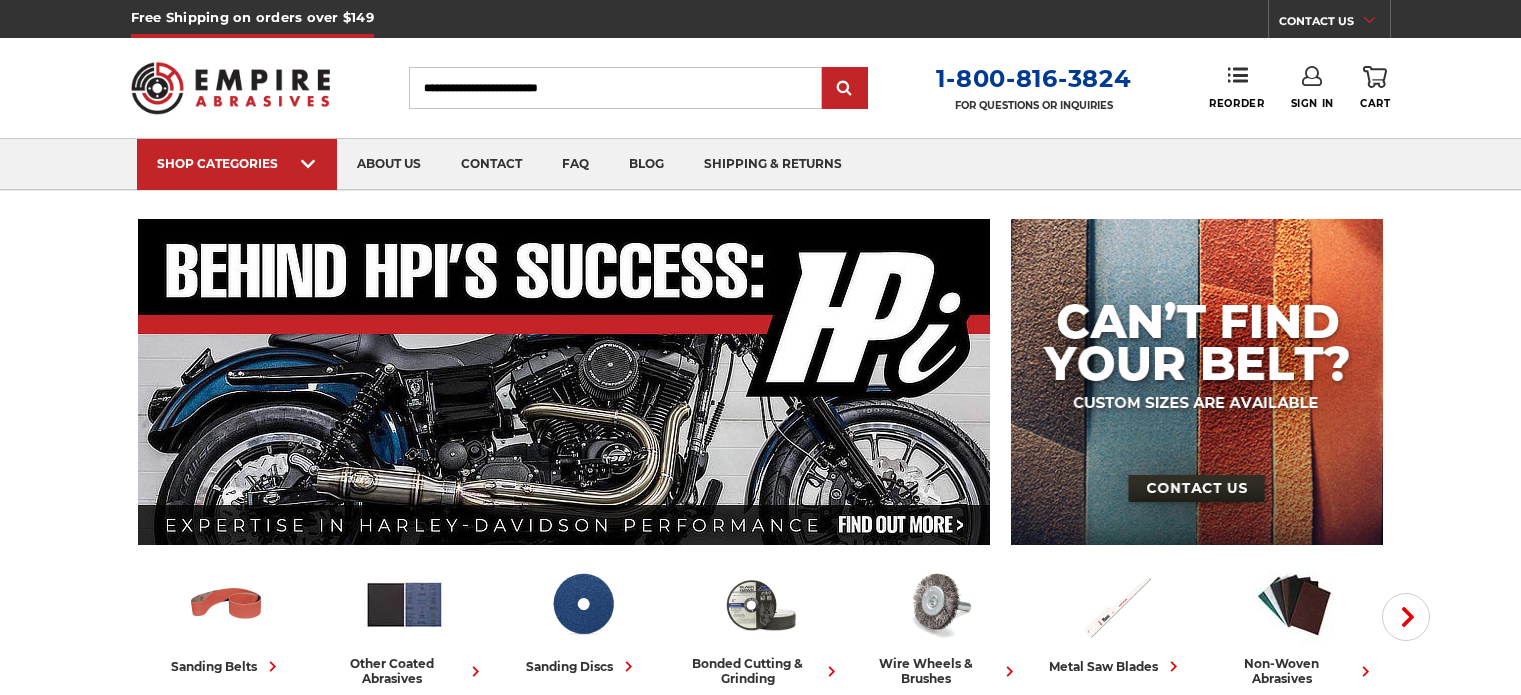 scroll, scrollTop: 0, scrollLeft: 0, axis: both 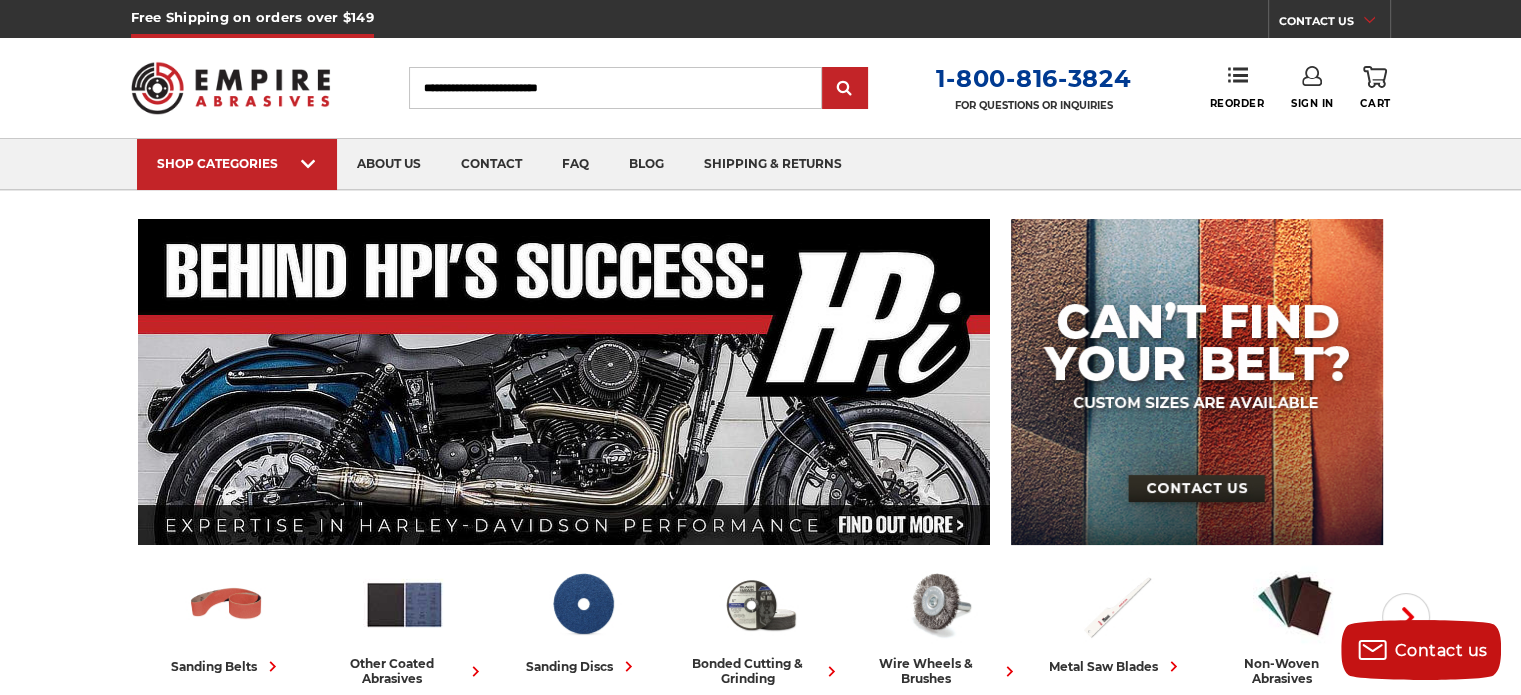 click on "Search" at bounding box center [615, 88] 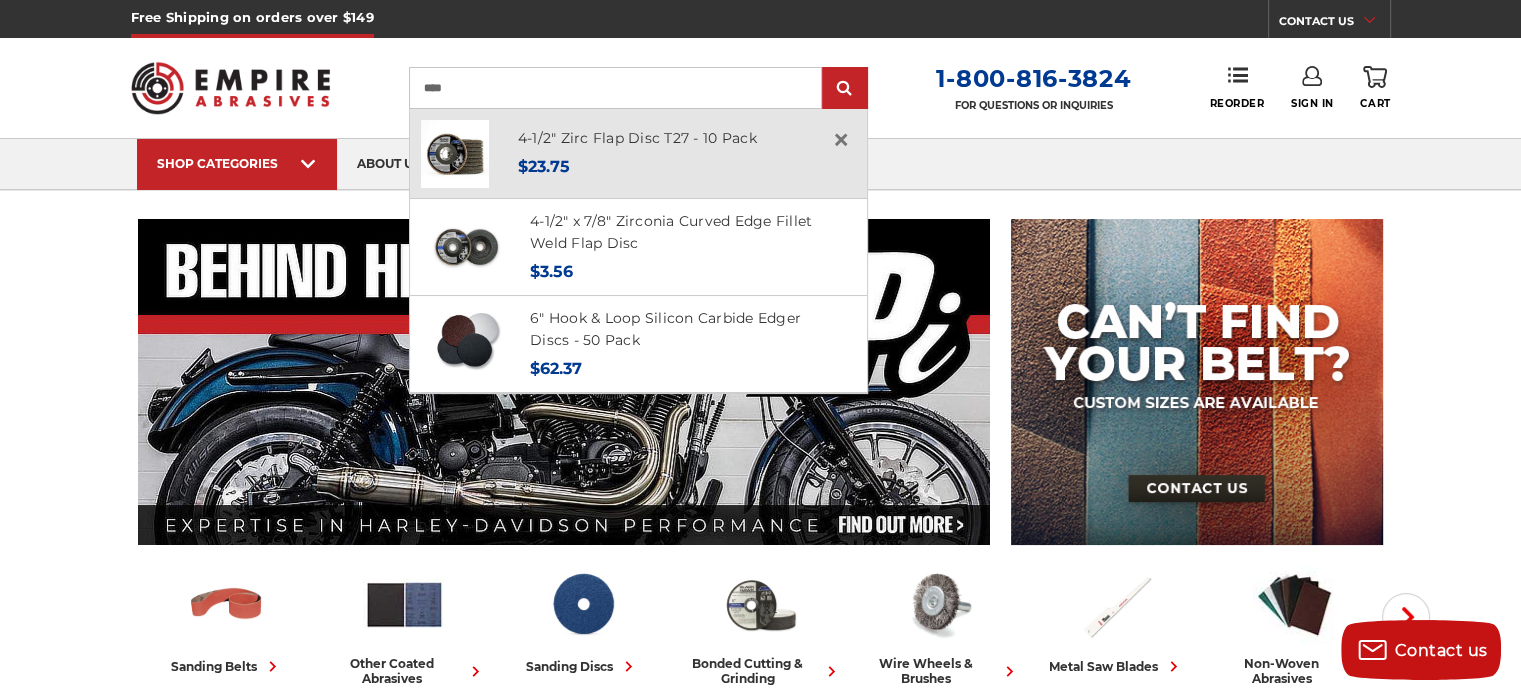 type on "****" 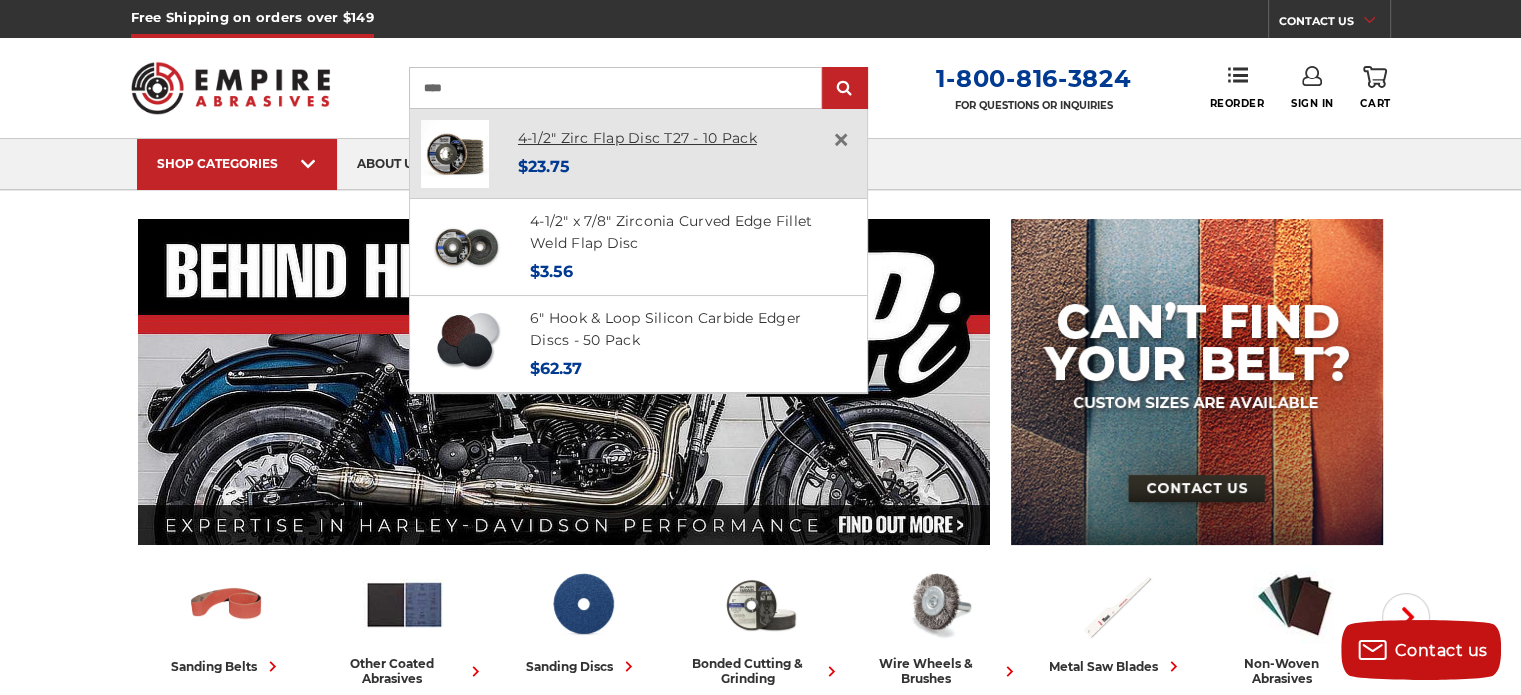 click on "4-1/2" Zirc Flap Disc T27 - 10 Pack" at bounding box center [637, 138] 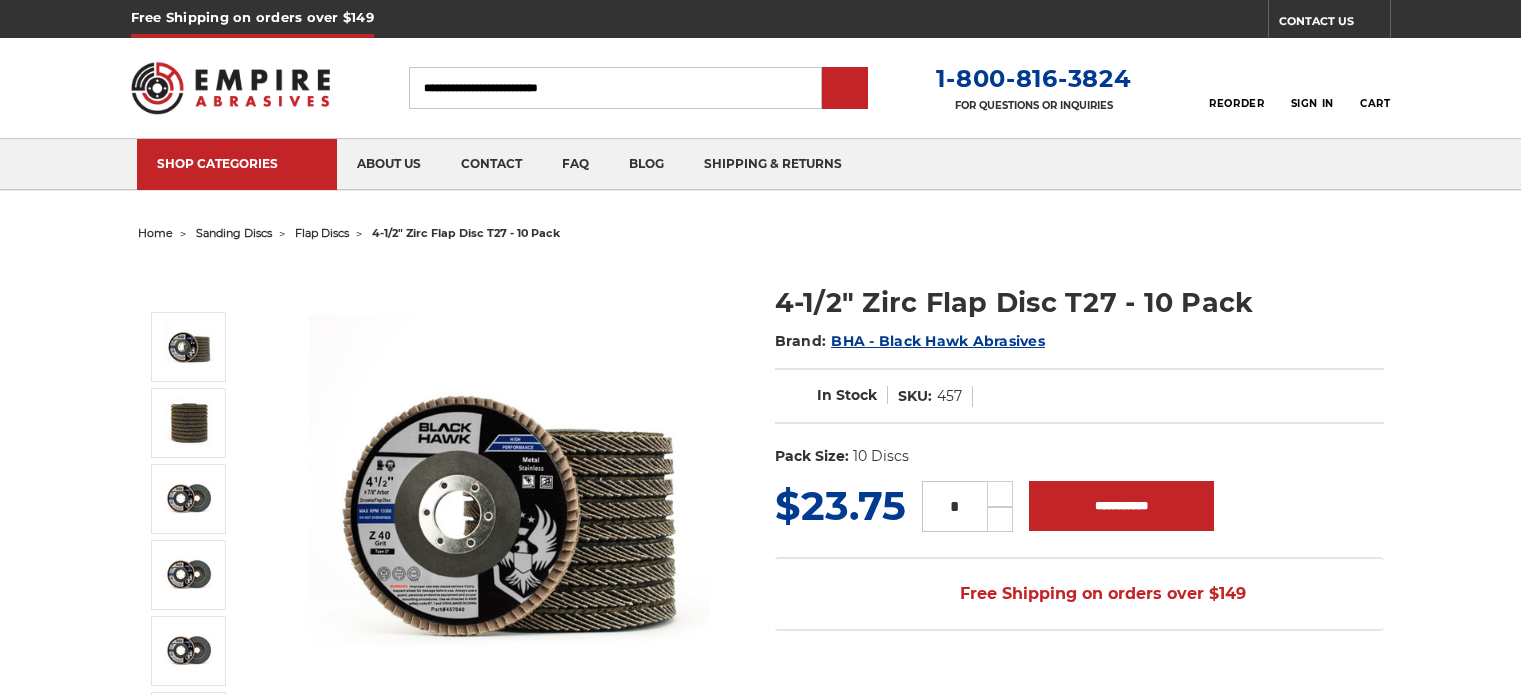 scroll, scrollTop: 0, scrollLeft: 0, axis: both 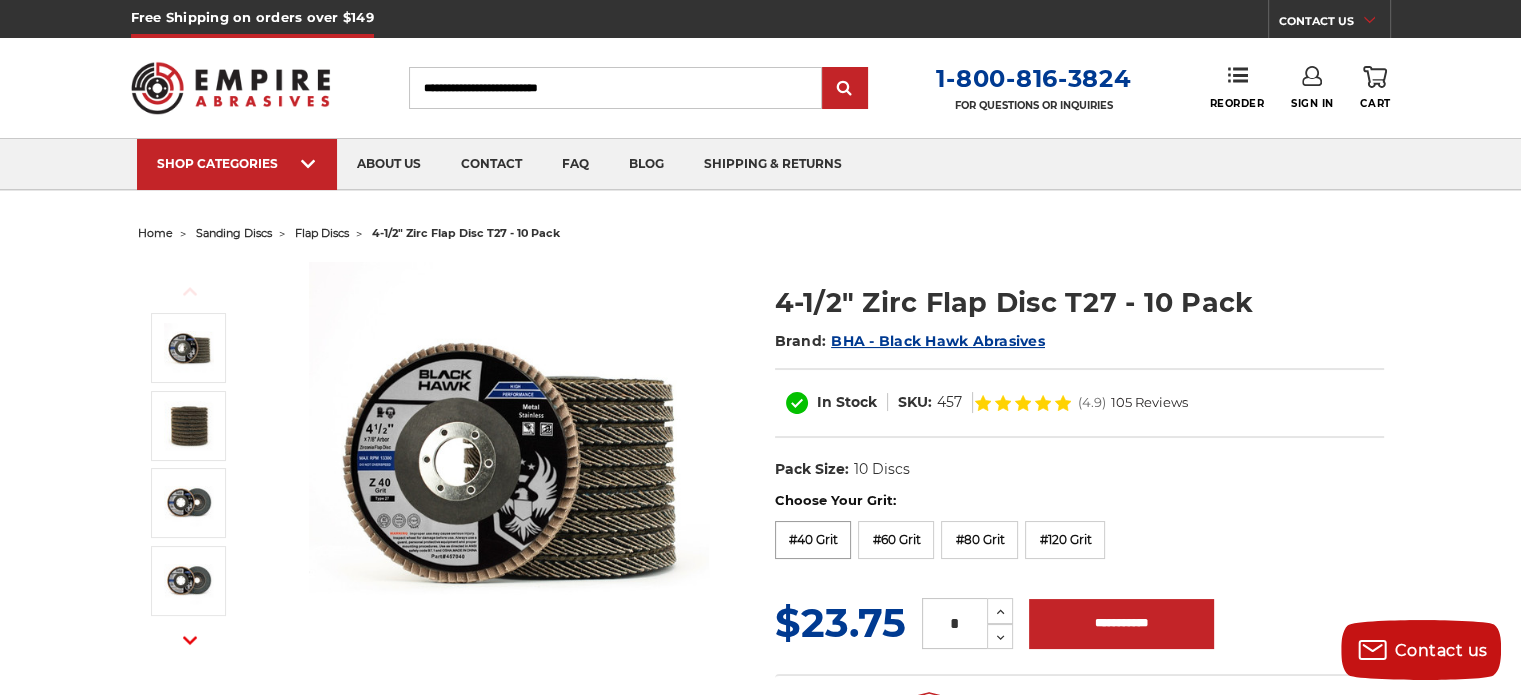 click on "#40 Grit" at bounding box center [813, 540] 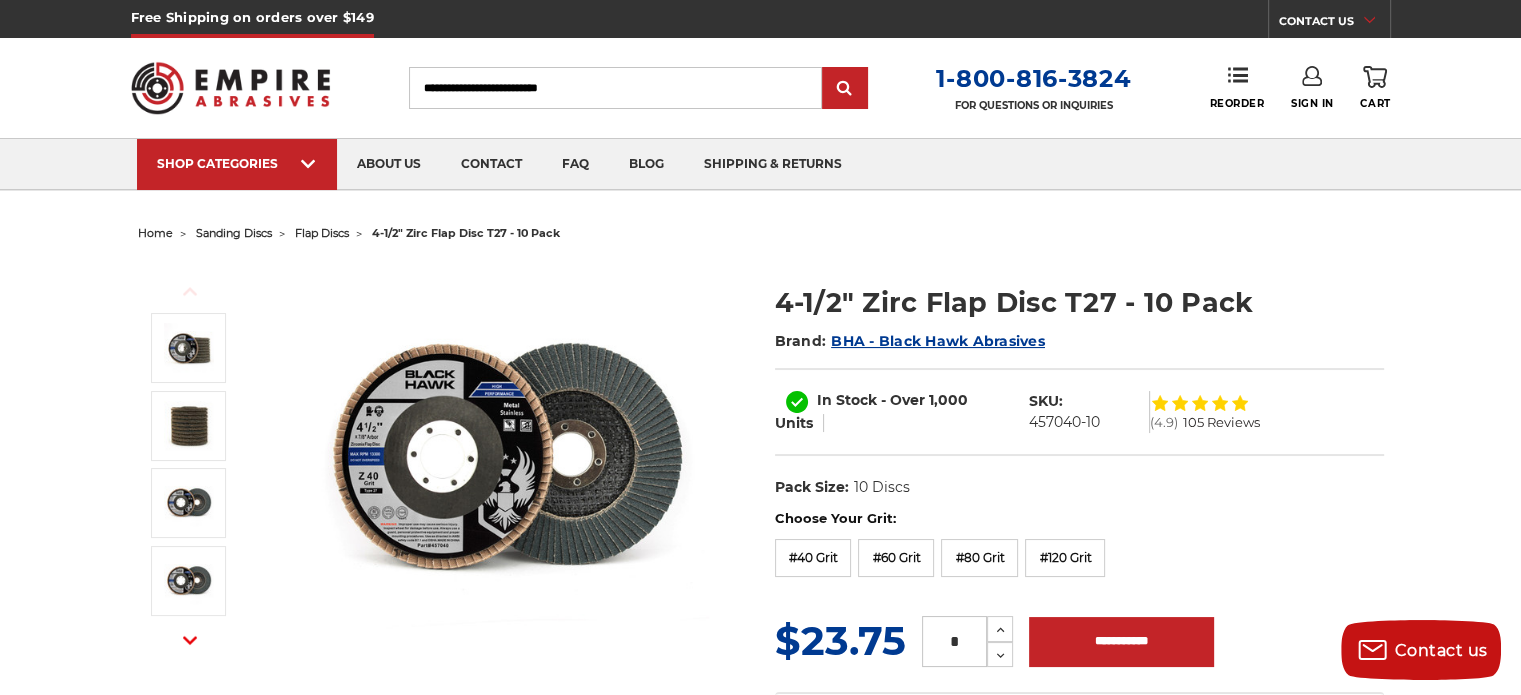 drag, startPoint x: 958, startPoint y: 641, endPoint x: 799, endPoint y: 624, distance: 159.90622 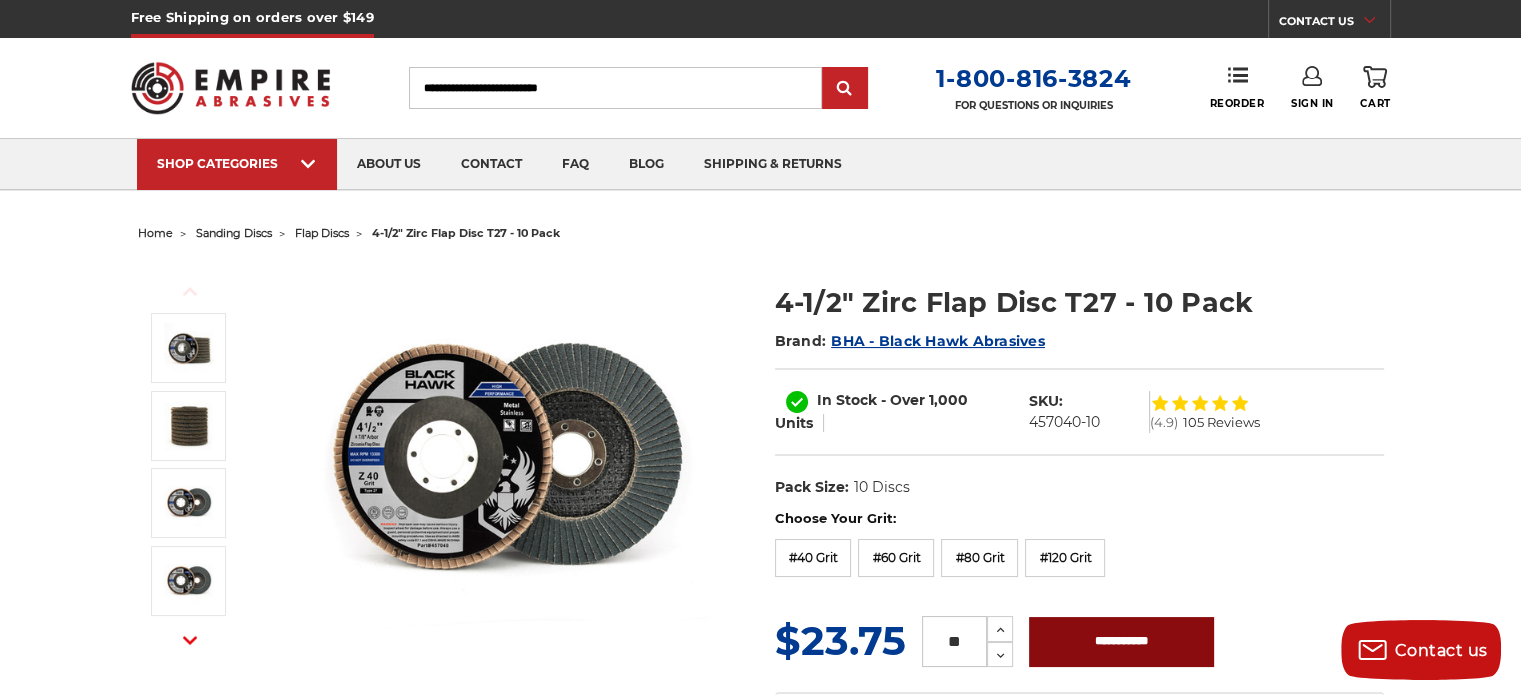 type on "**" 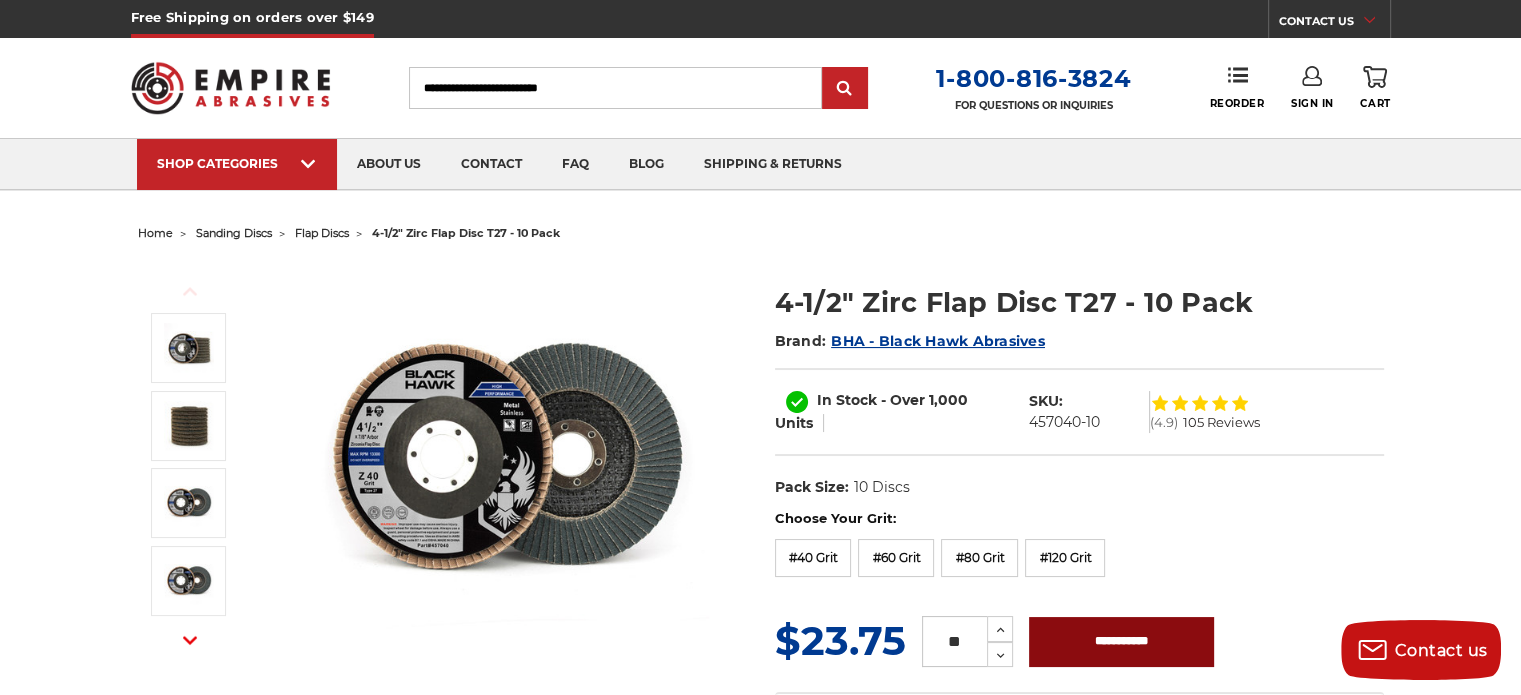 click on "**********" at bounding box center (1121, 642) 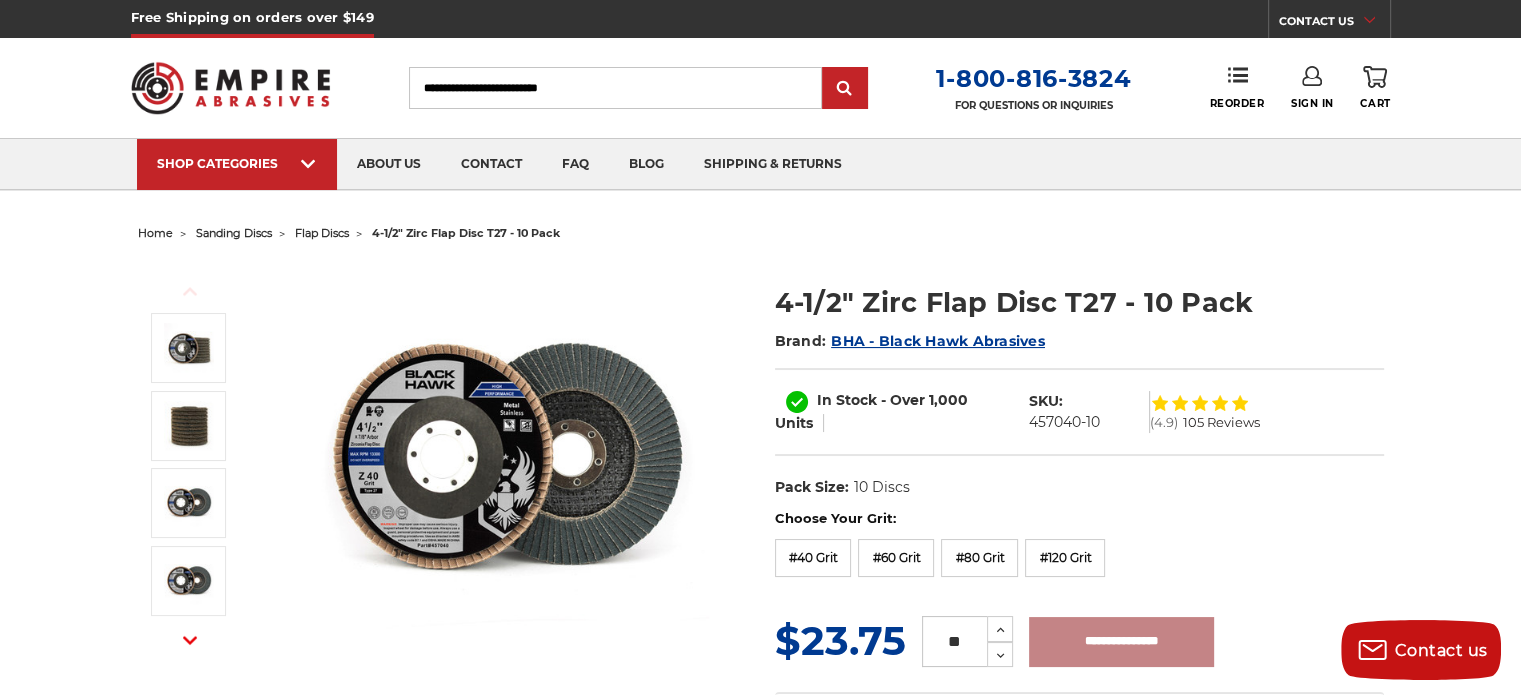 type on "**********" 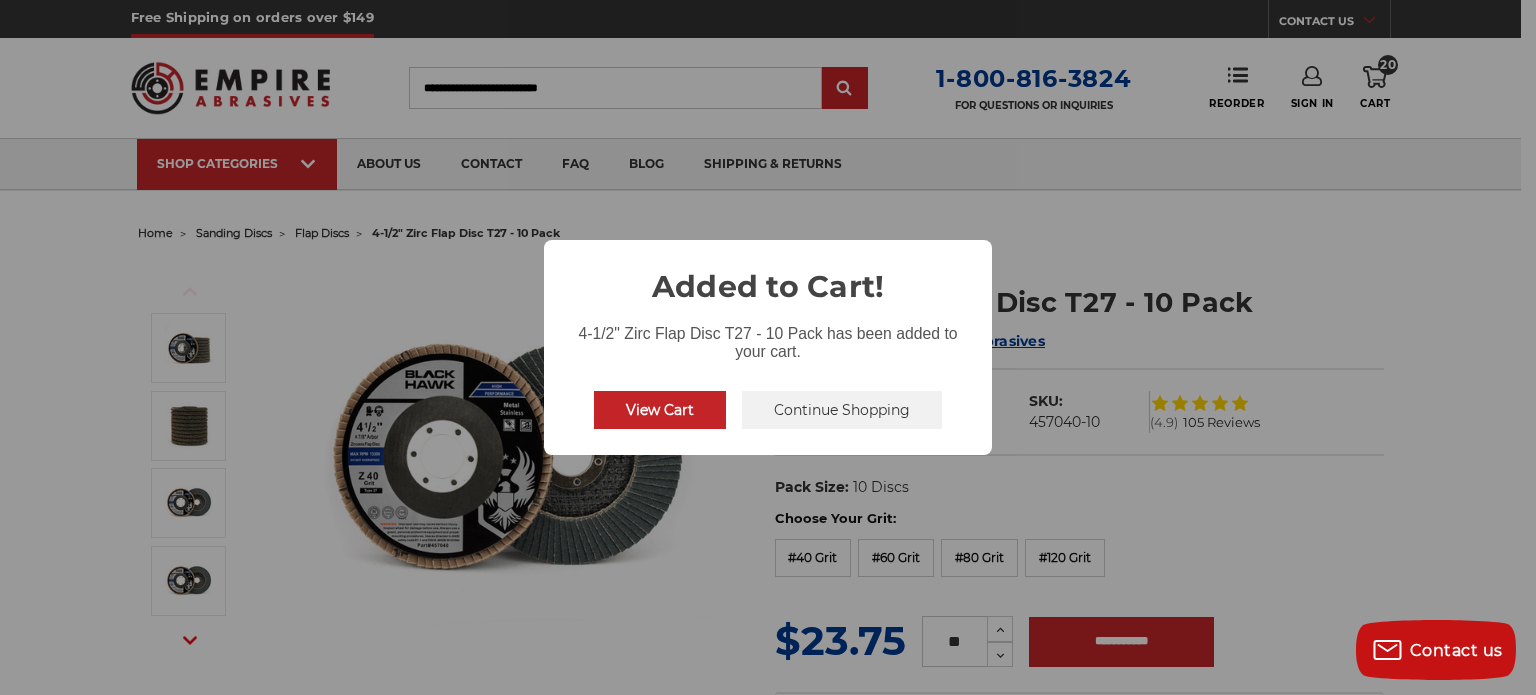 click on "Continue Shopping" at bounding box center (842, 410) 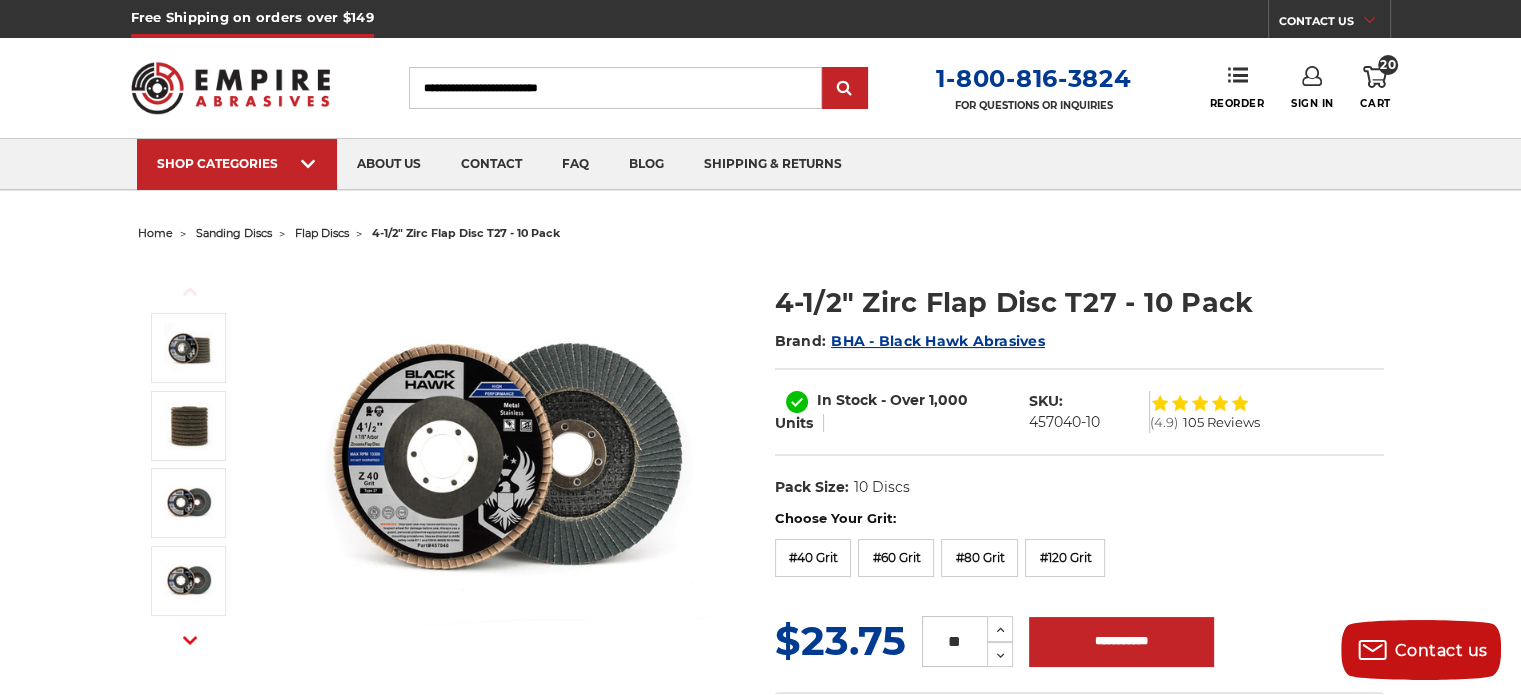 drag, startPoint x: 603, startPoint y: 89, endPoint x: 588, endPoint y: 87, distance: 15.132746 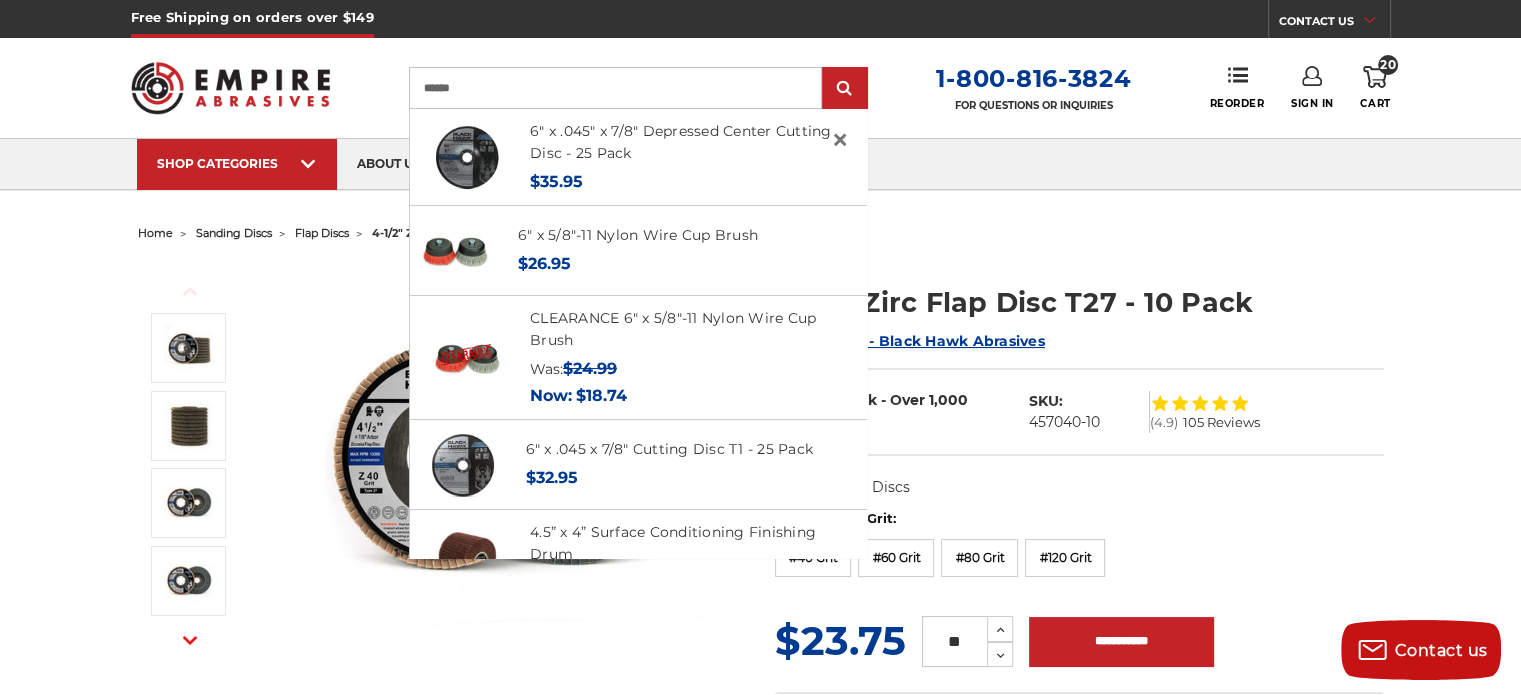 type on "******" 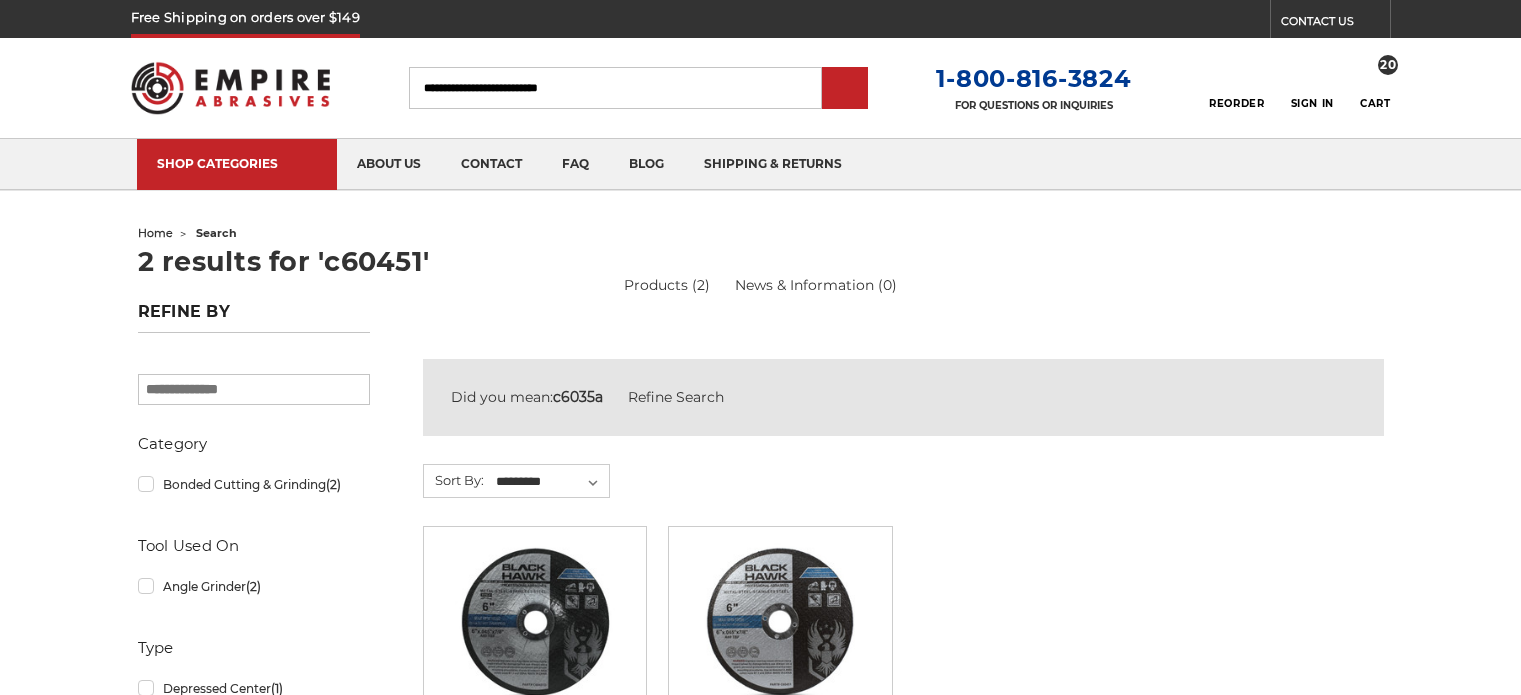 scroll, scrollTop: 0, scrollLeft: 0, axis: both 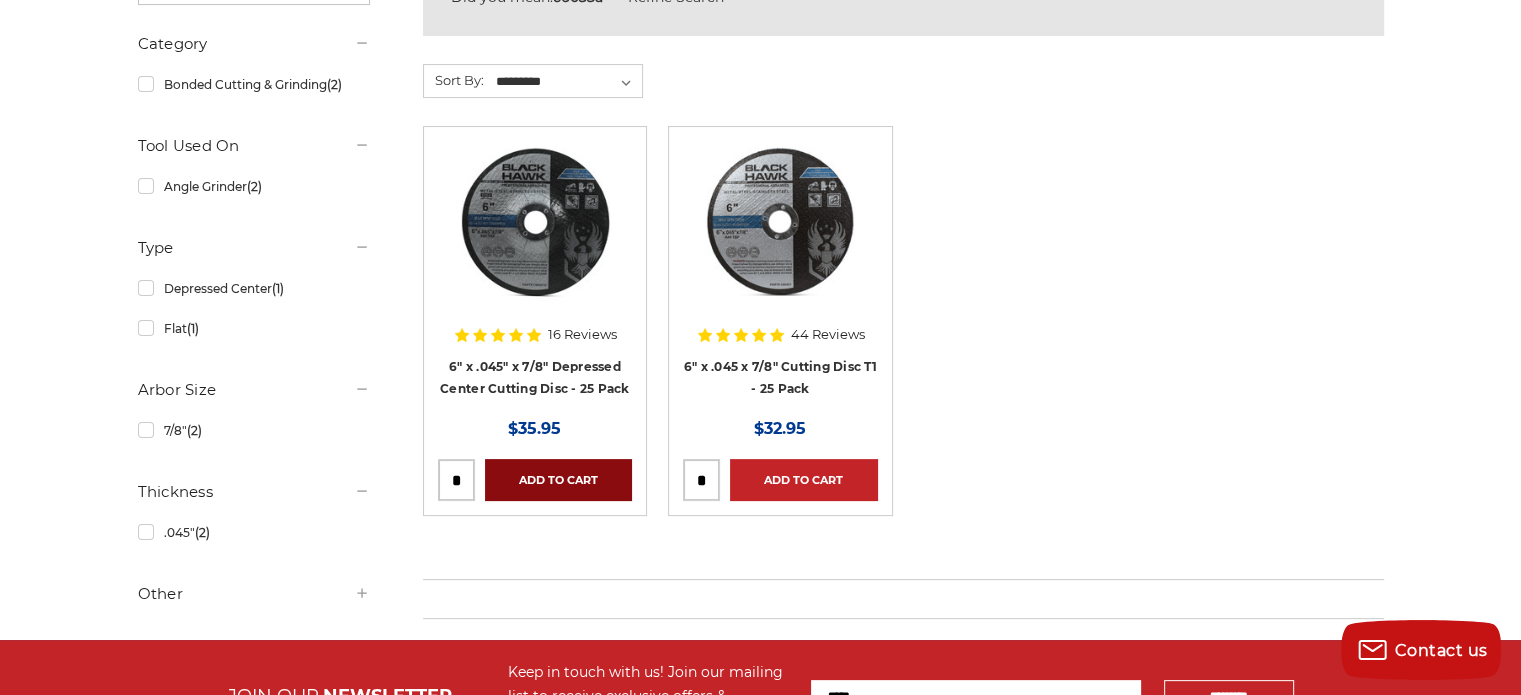 drag, startPoint x: 678, startPoint y: 475, endPoint x: 630, endPoint y: 471, distance: 48.166378 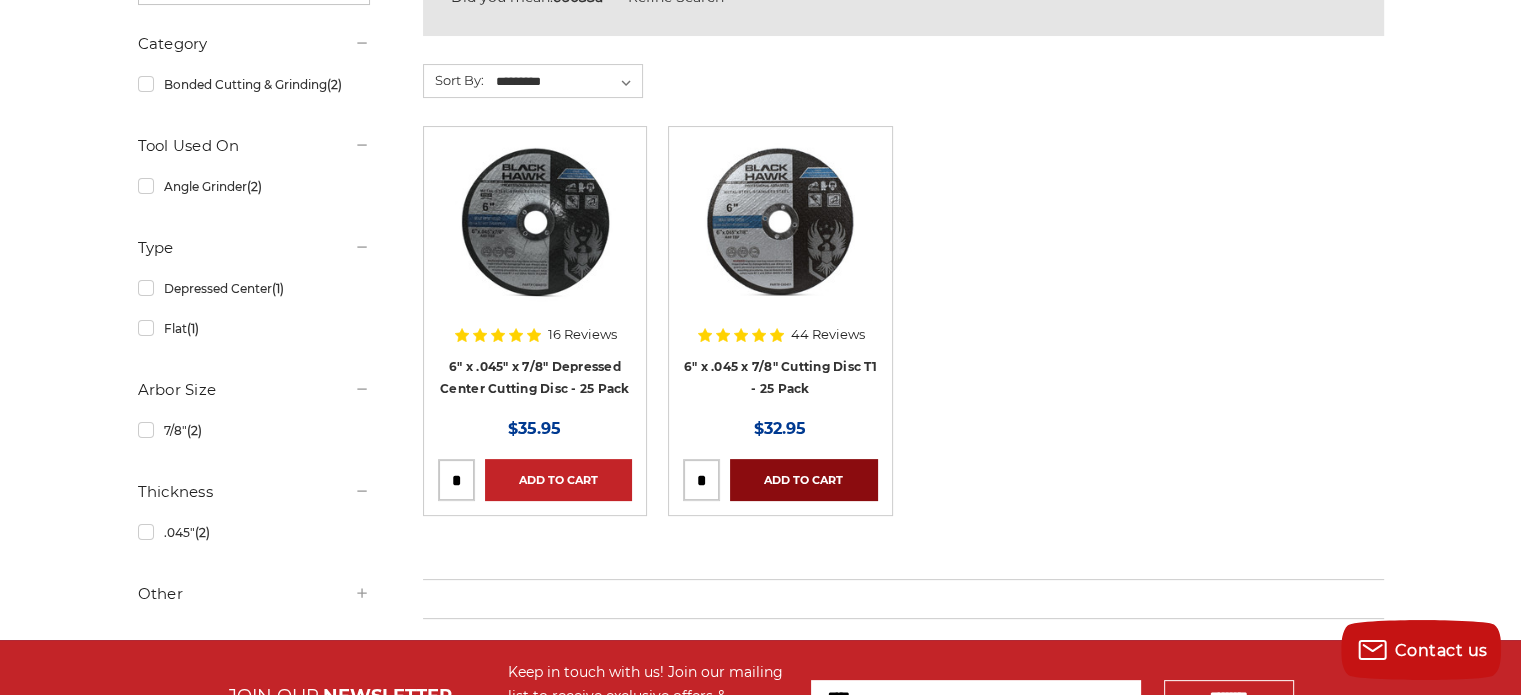 type on "*" 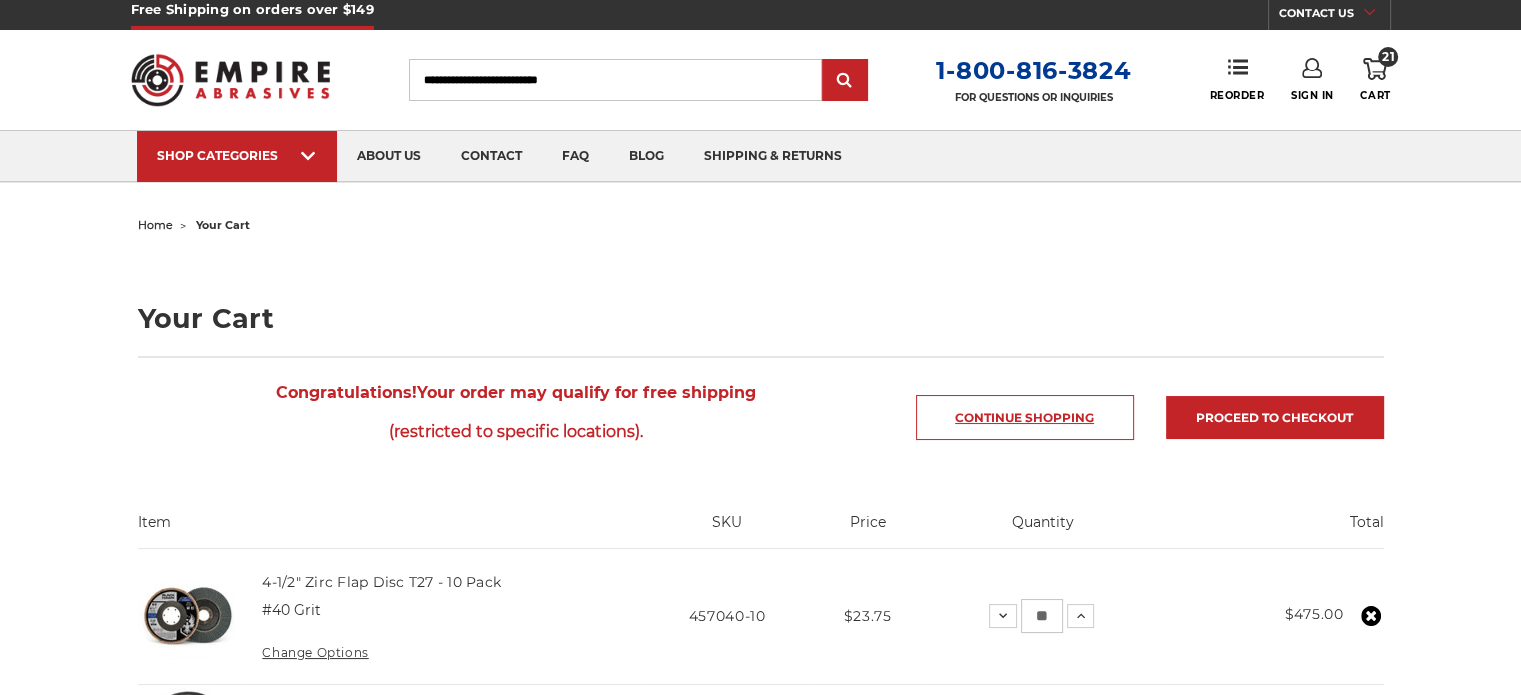 scroll, scrollTop: 143, scrollLeft: 0, axis: vertical 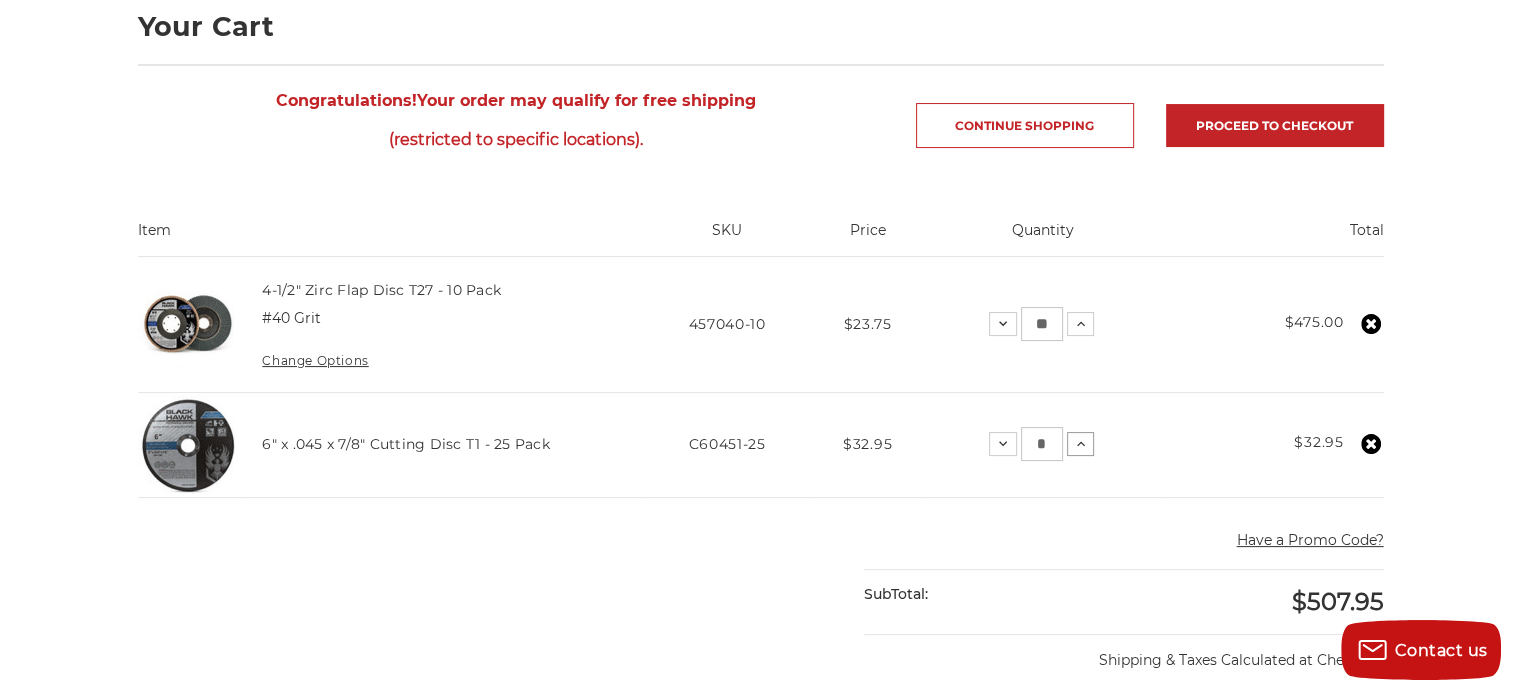 click 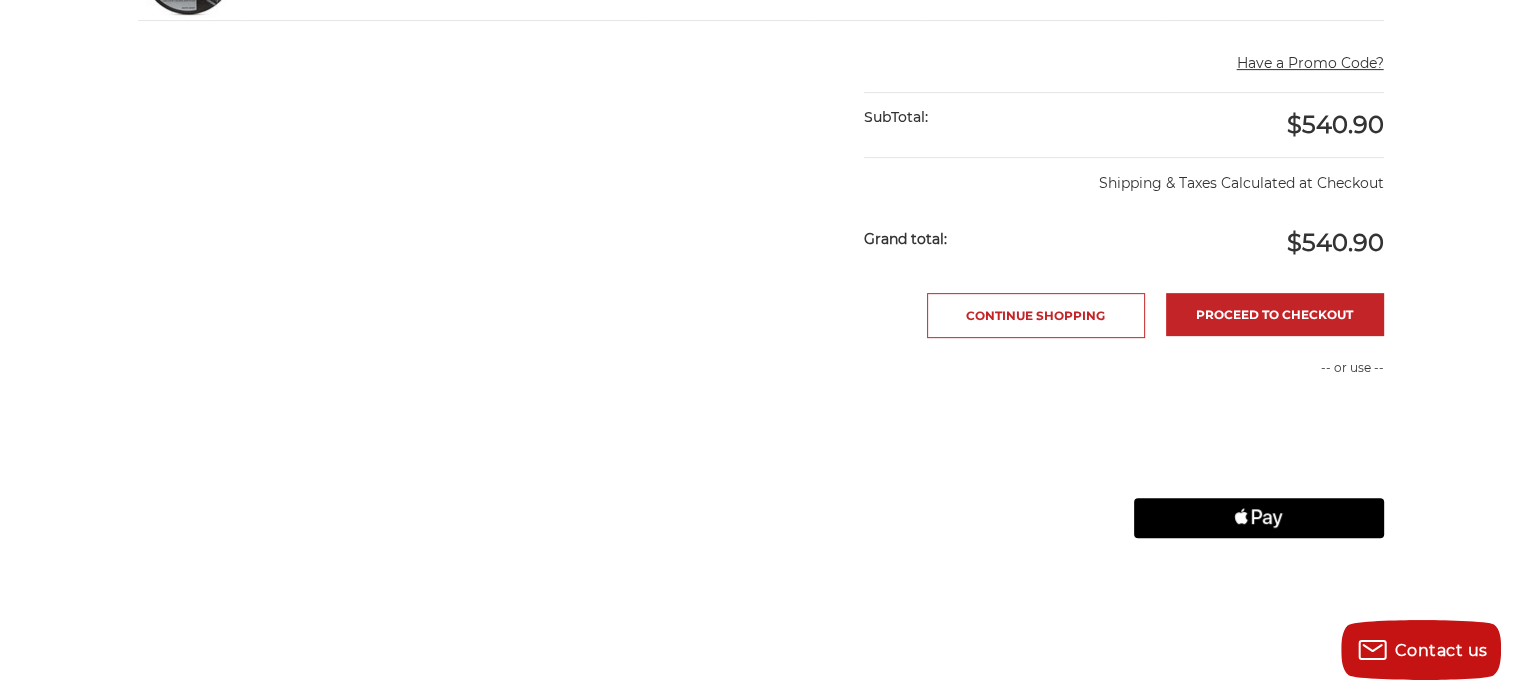 scroll, scrollTop: 700, scrollLeft: 0, axis: vertical 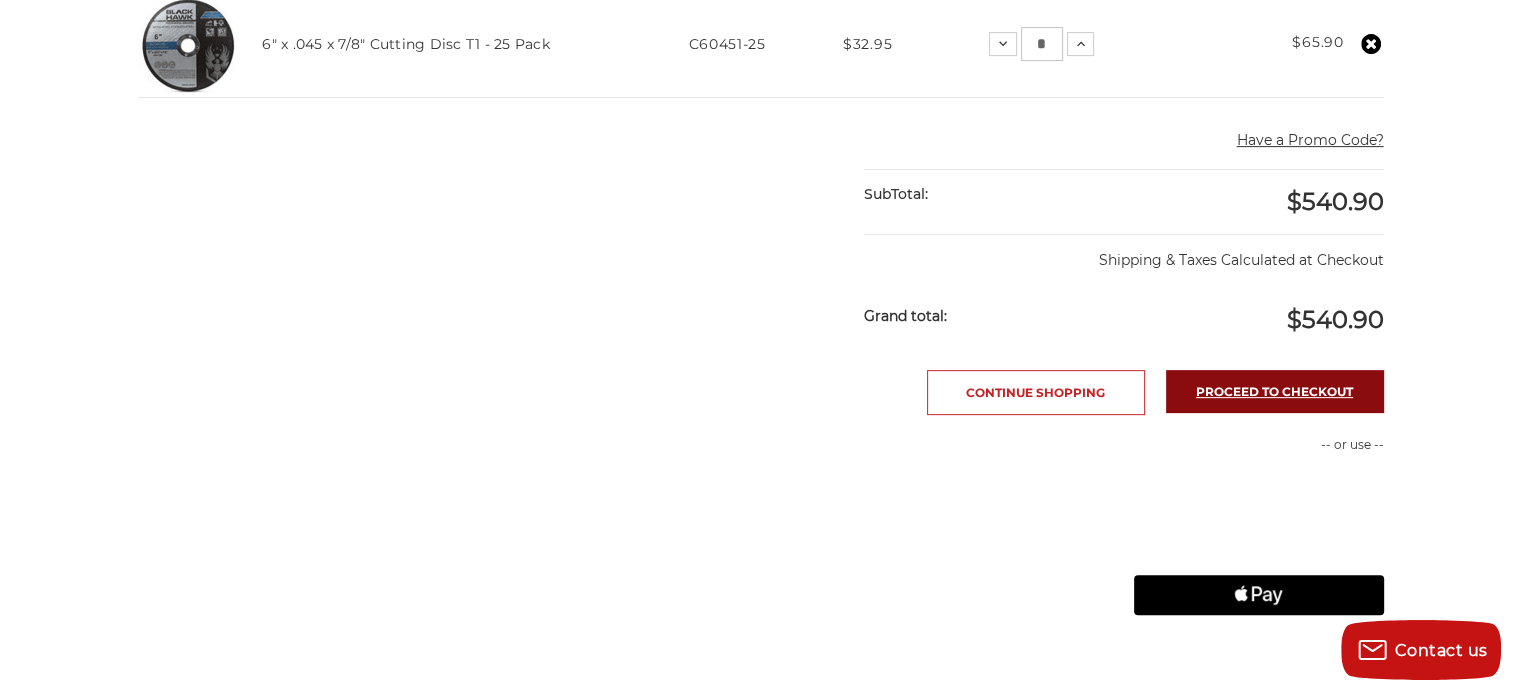 click on "Proceed to checkout" at bounding box center [1275, 391] 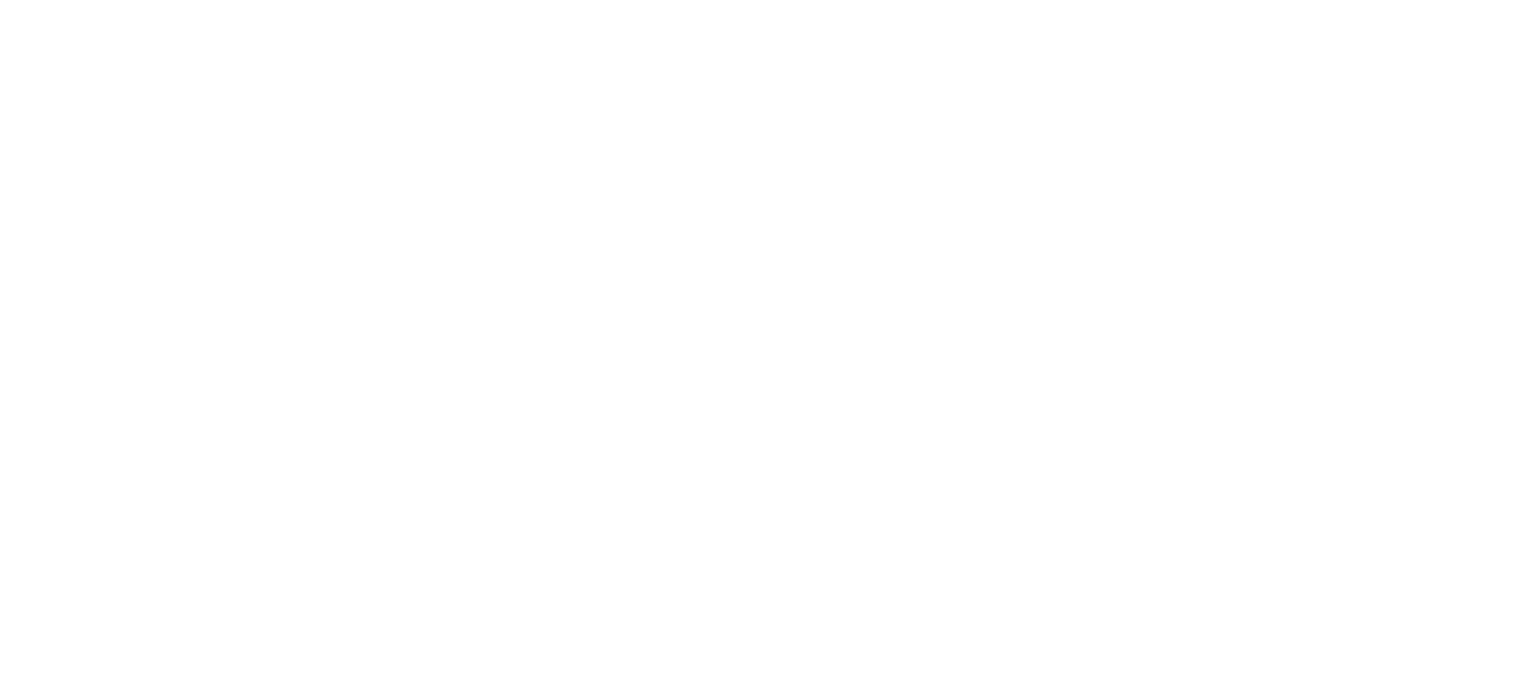 scroll, scrollTop: 0, scrollLeft: 0, axis: both 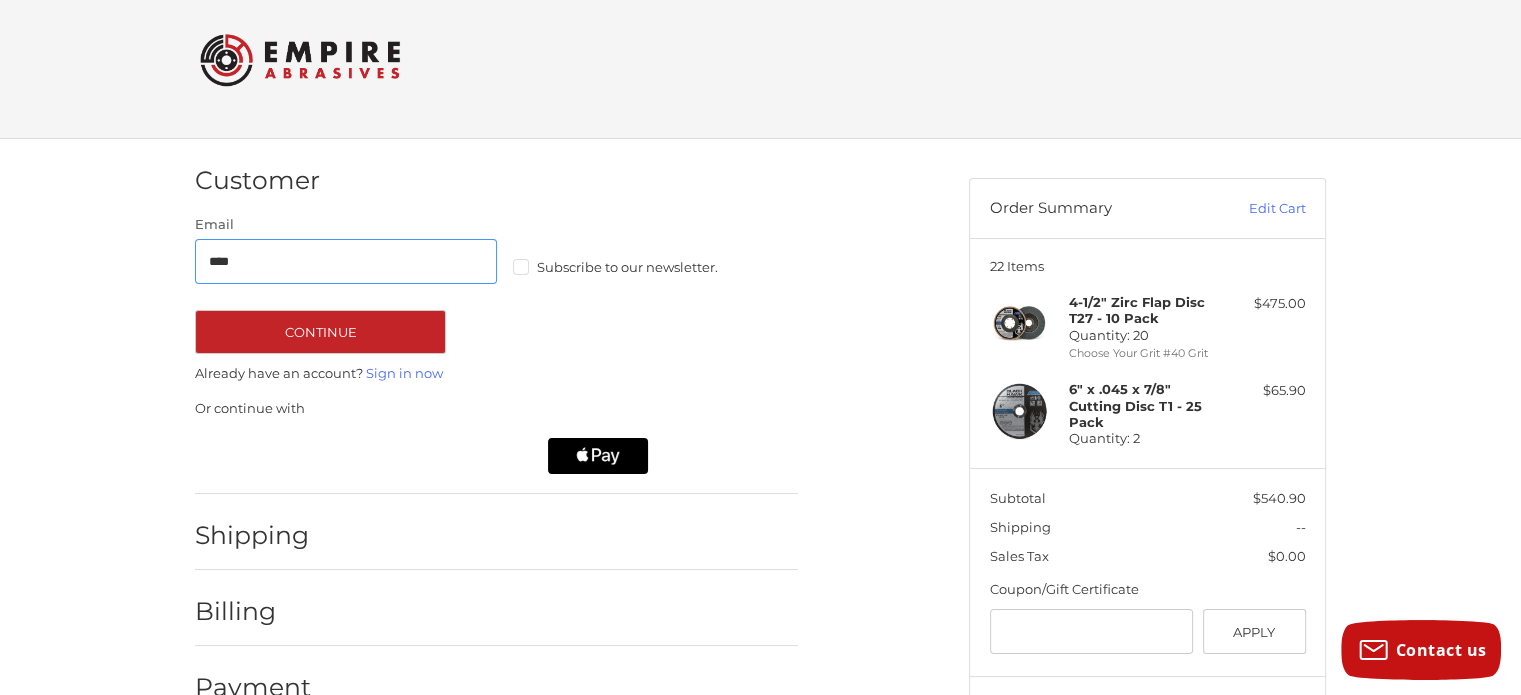 type on "**********" 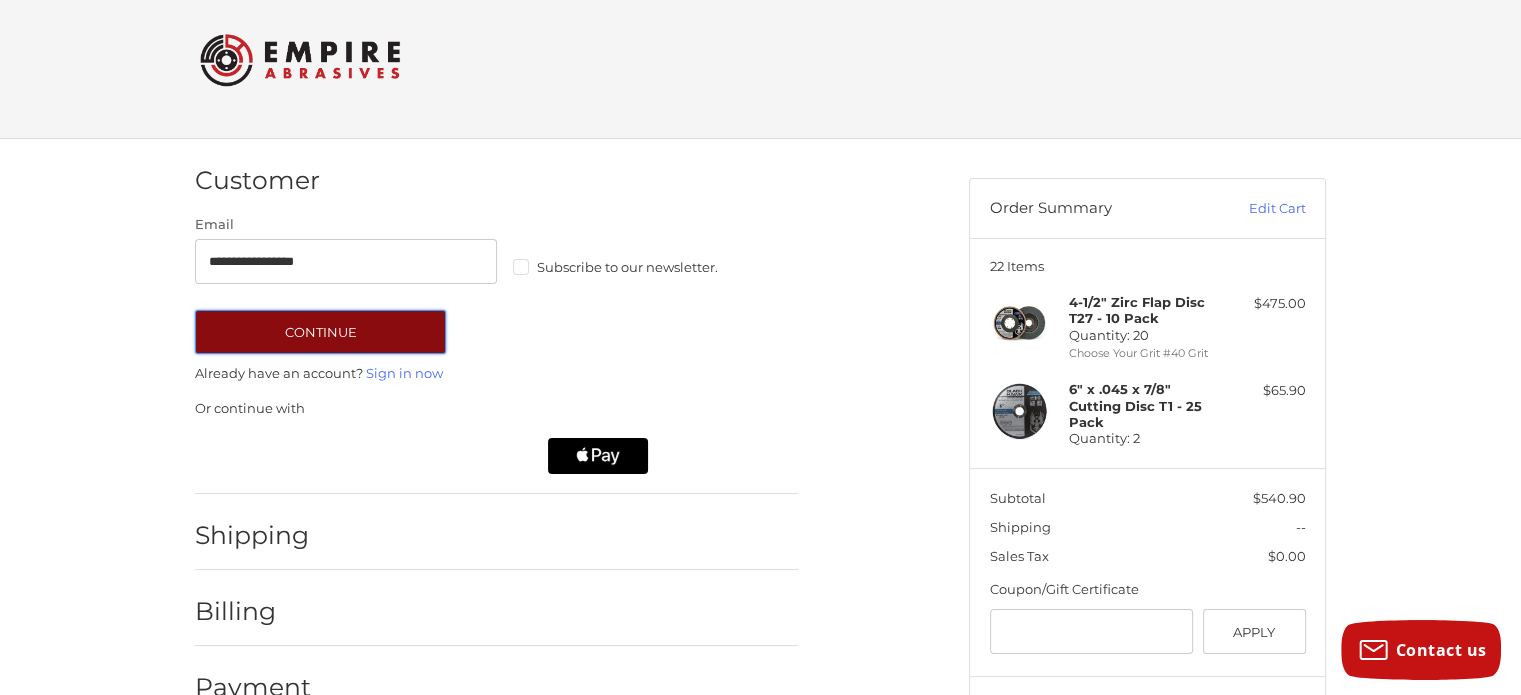 click on "Continue" at bounding box center (320, 332) 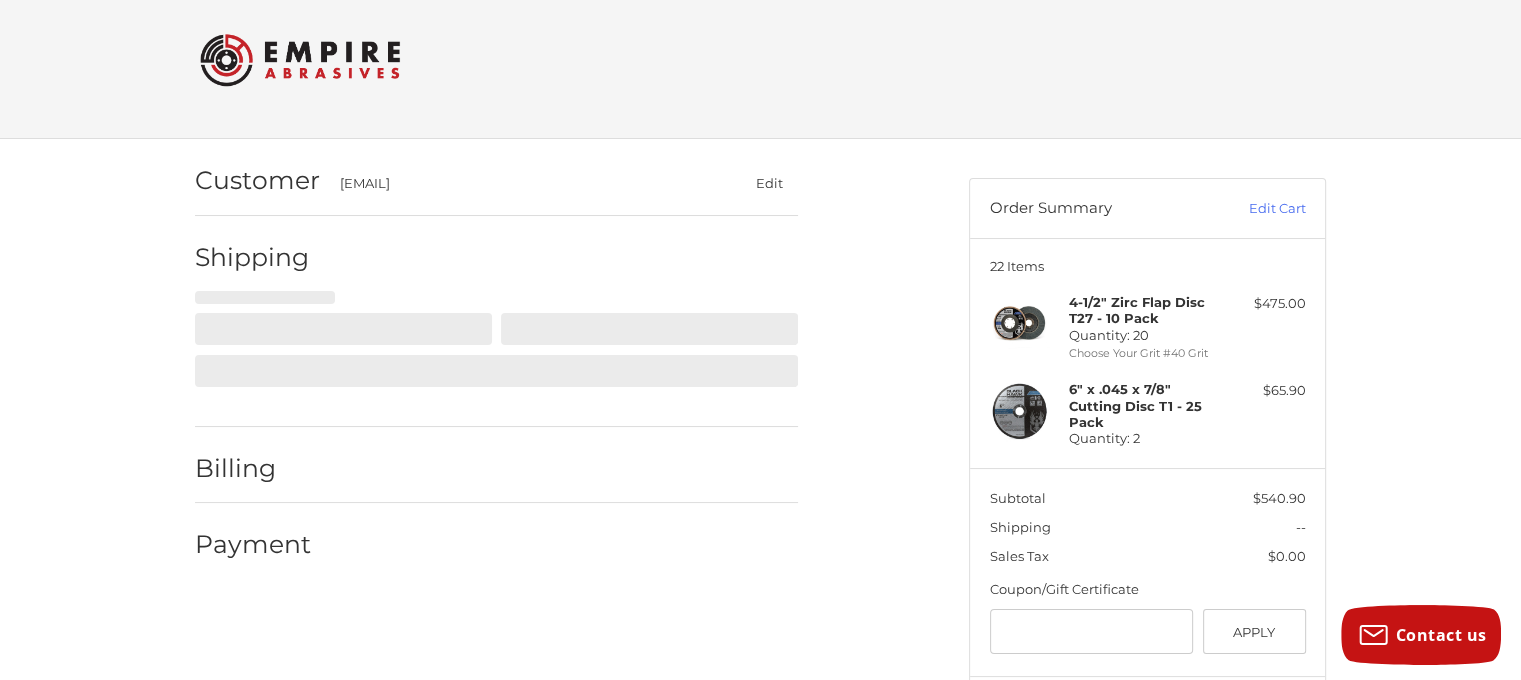 select on "**" 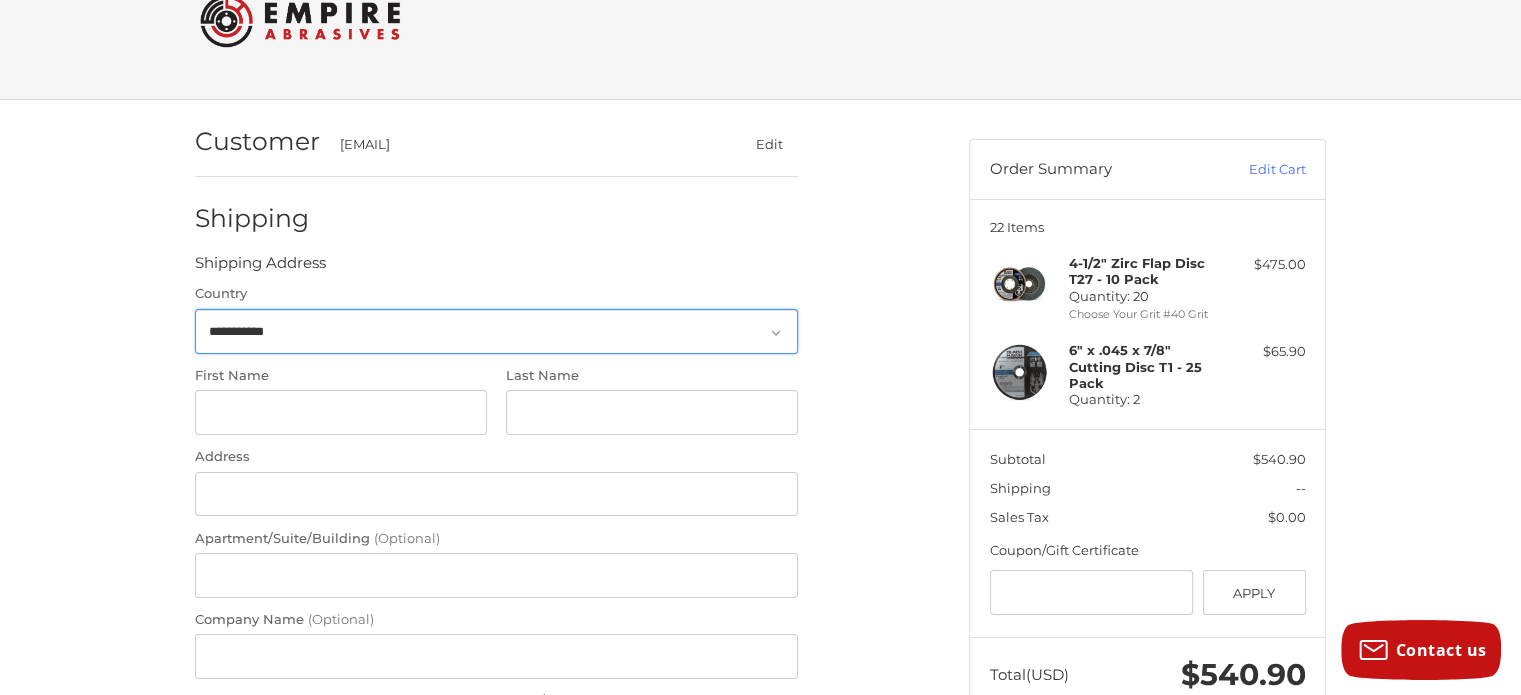 scroll, scrollTop: 94, scrollLeft: 0, axis: vertical 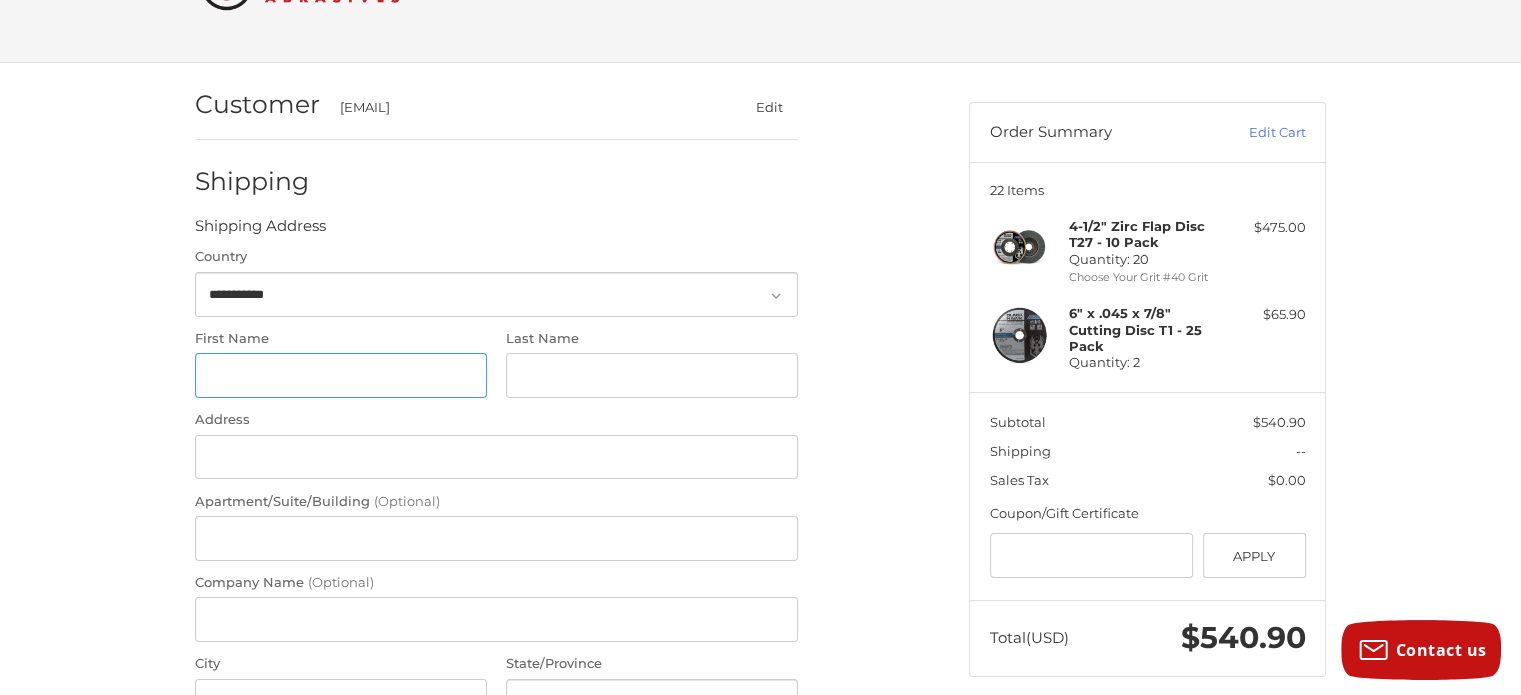 click on "First Name" at bounding box center (341, 375) 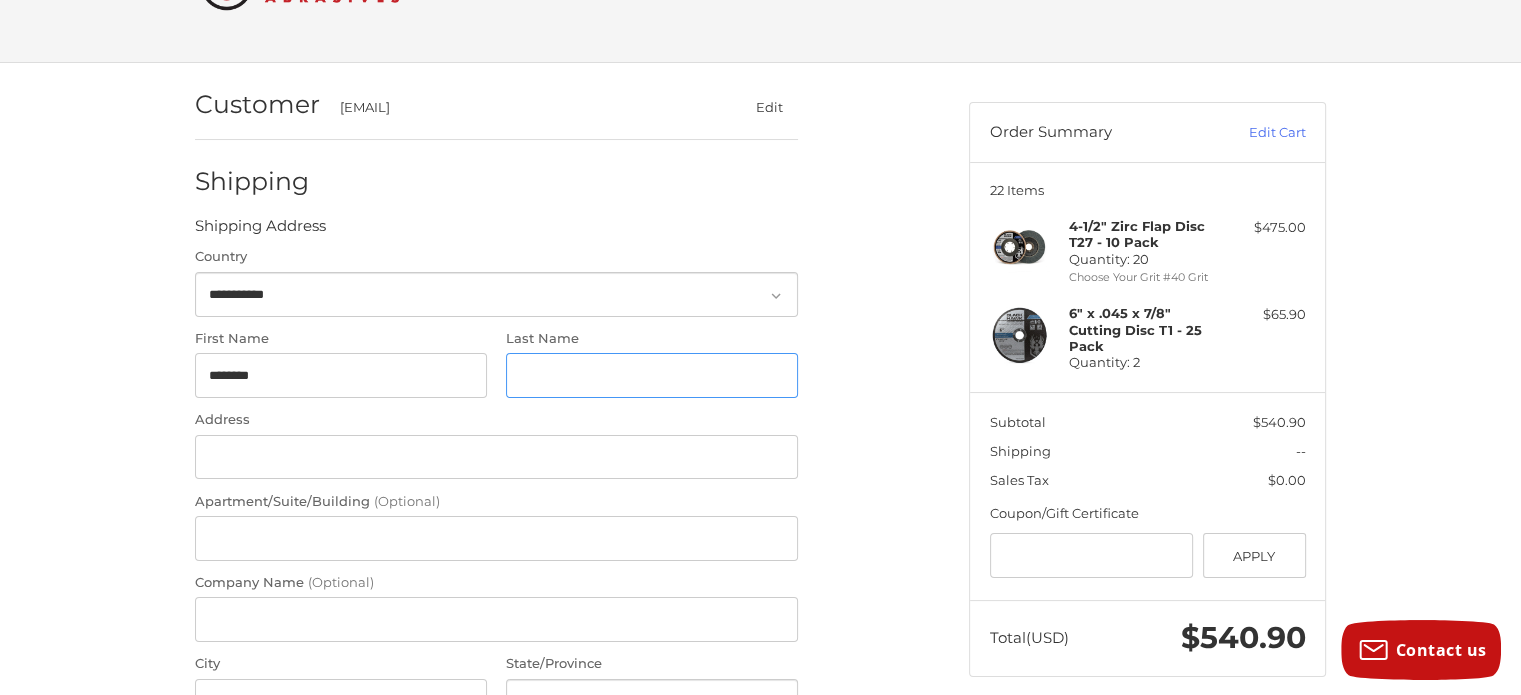 type on "***" 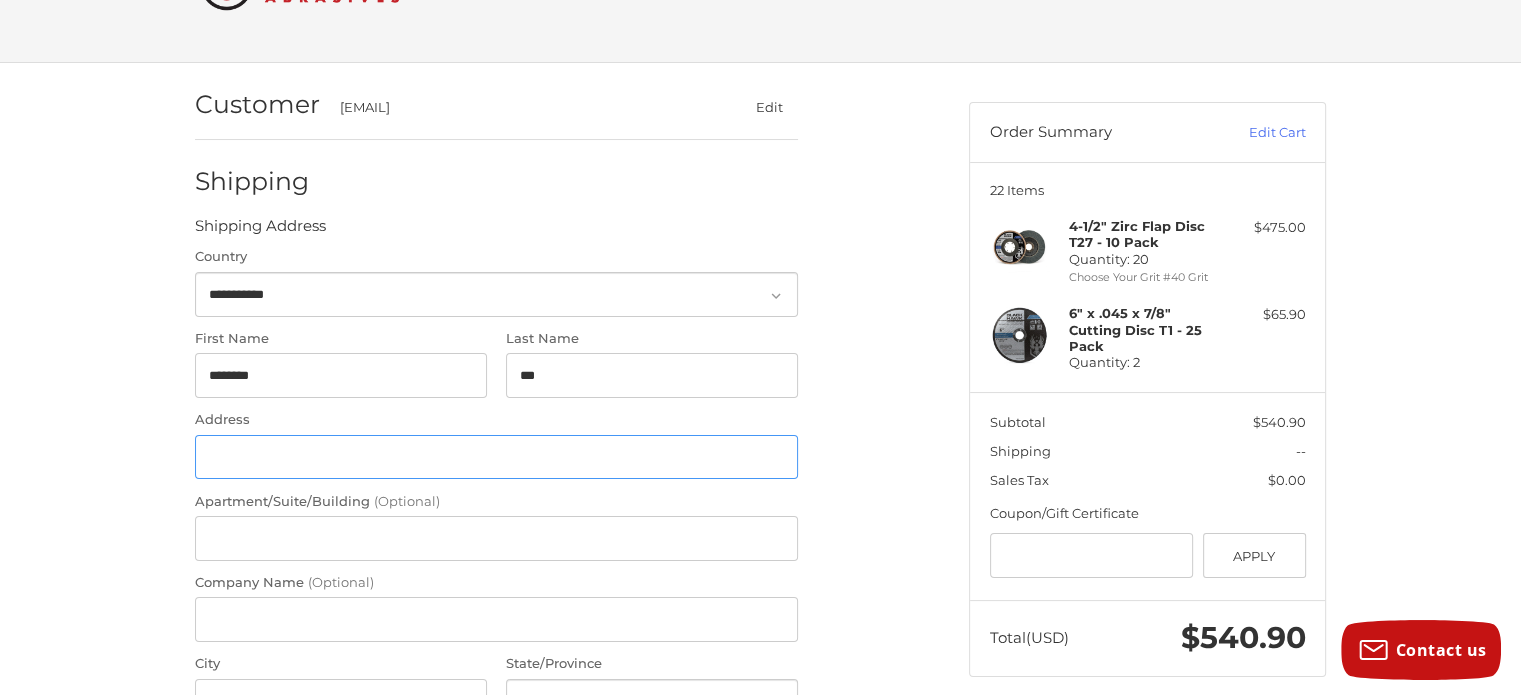 type on "**********" 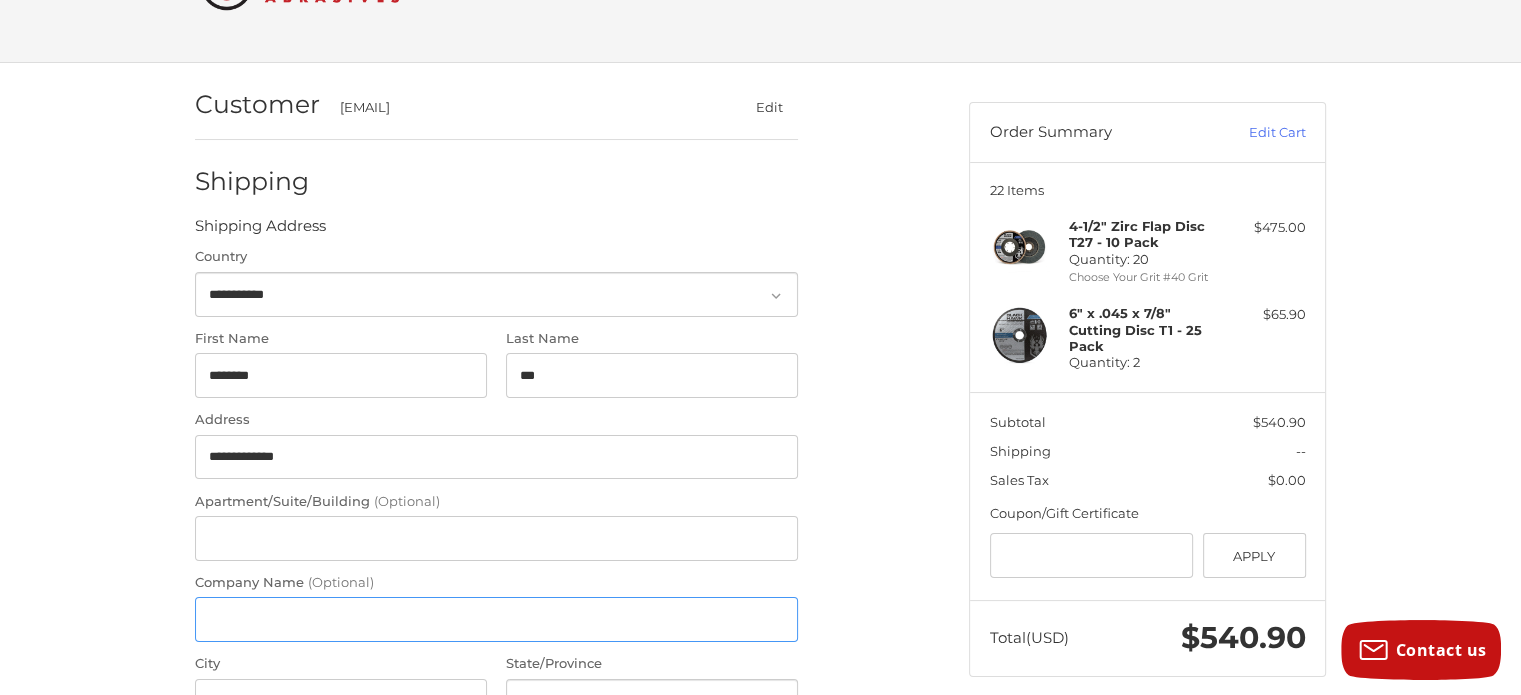 type on "**********" 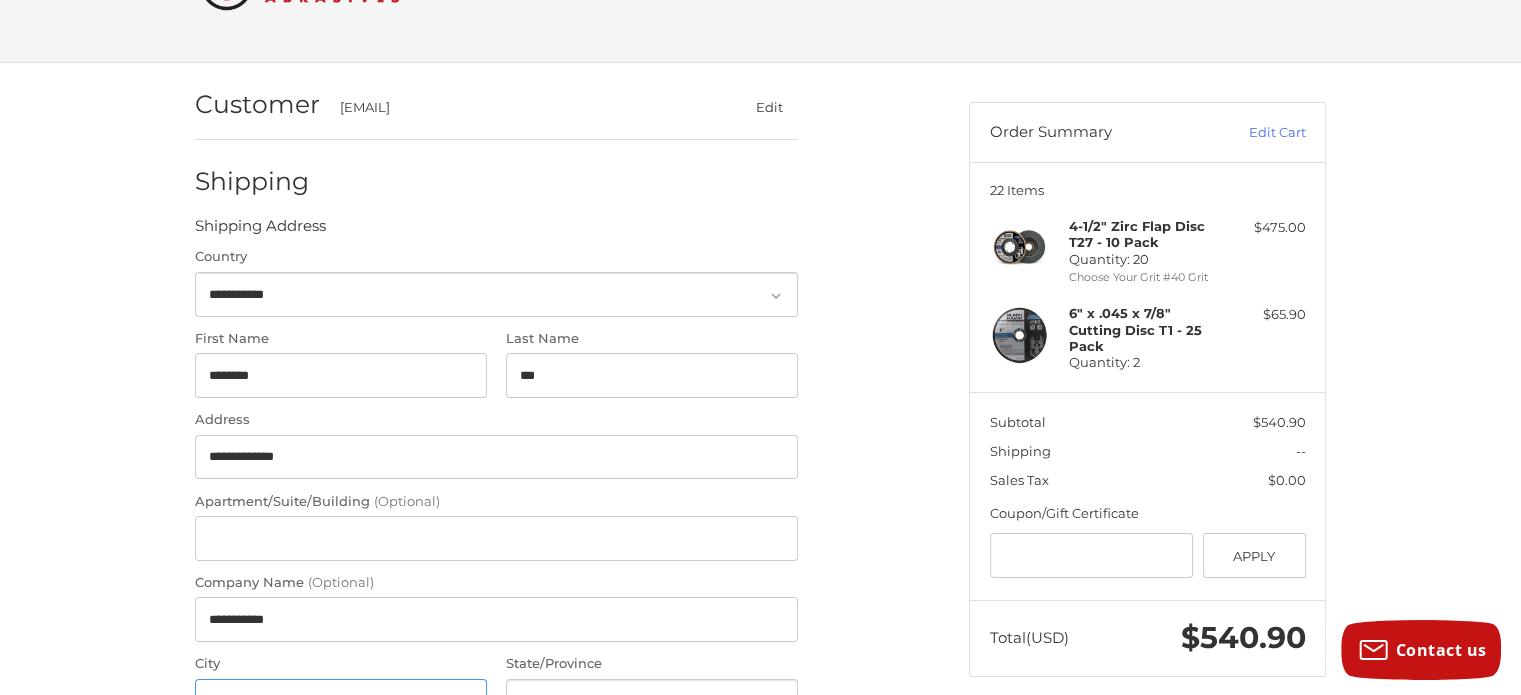 type on "*********" 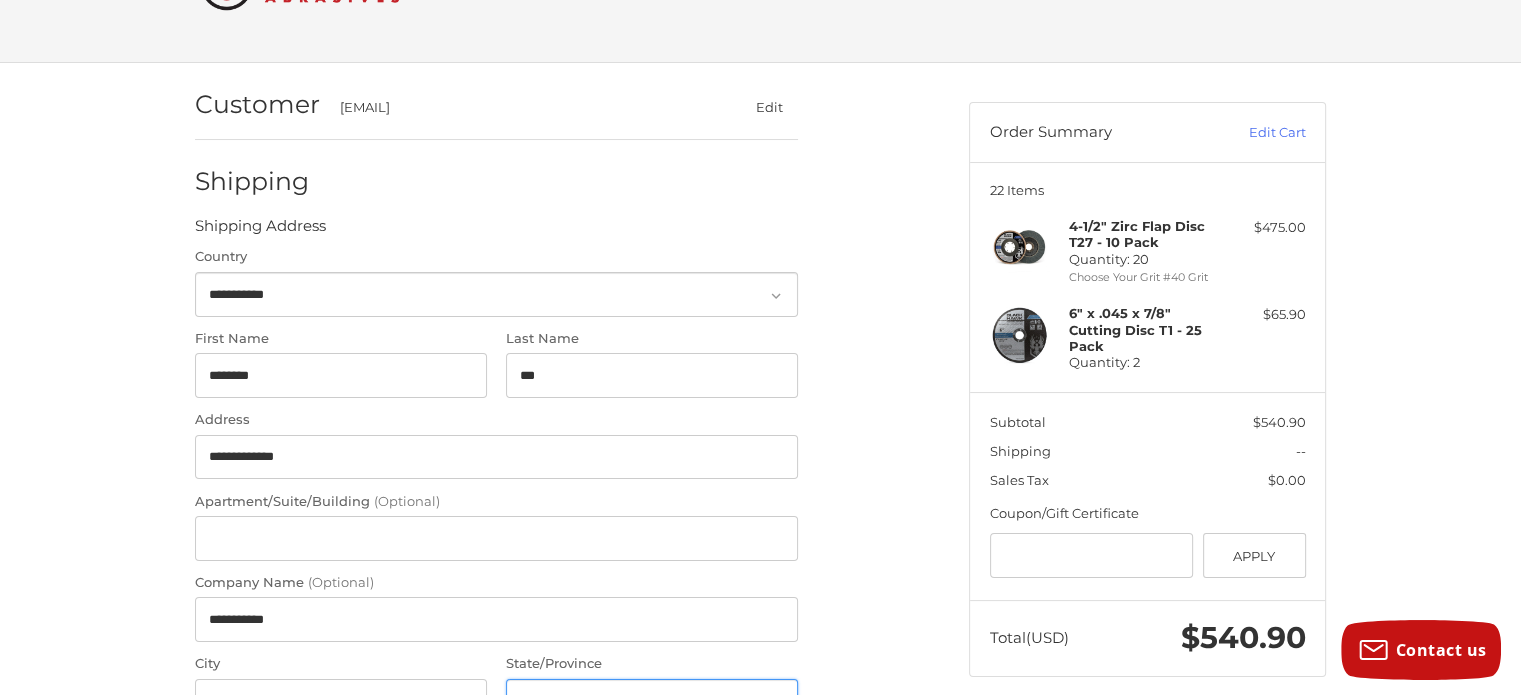 select on "**" 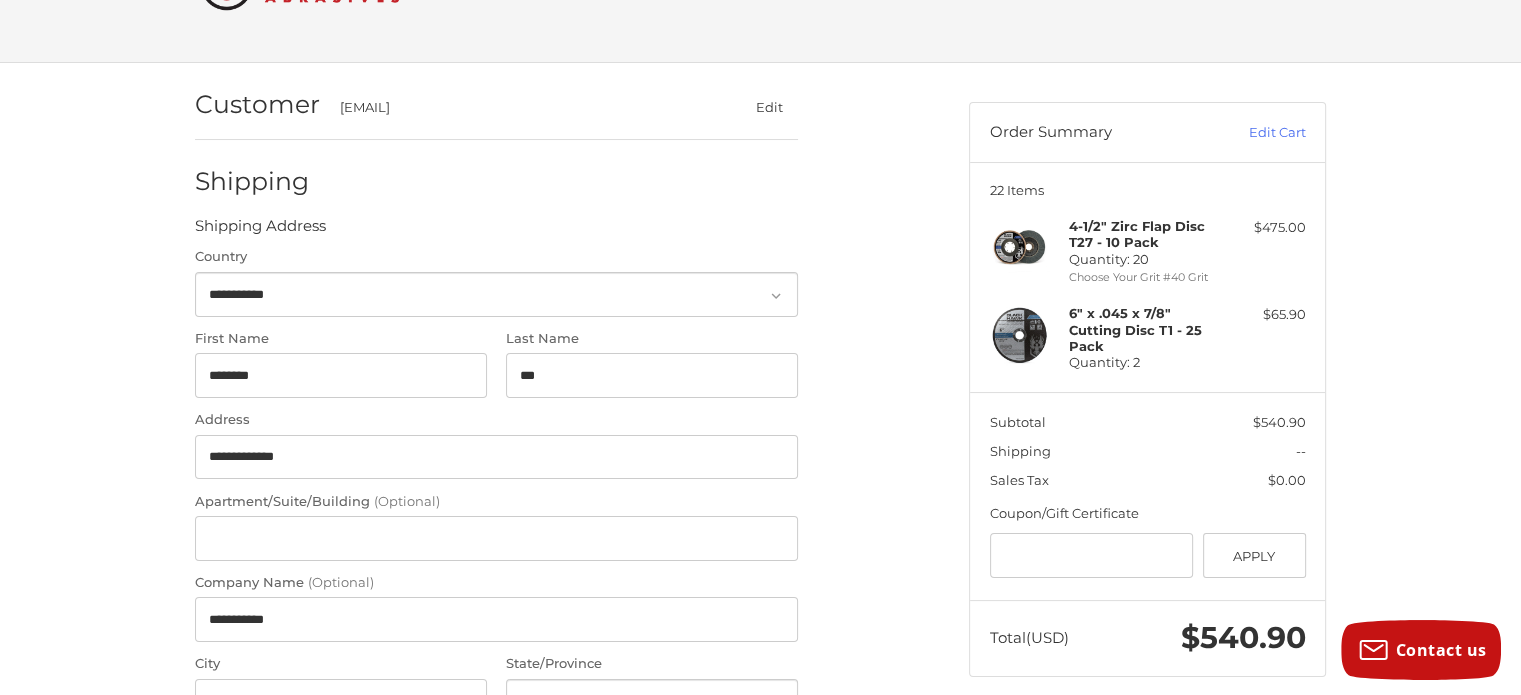 type on "*****" 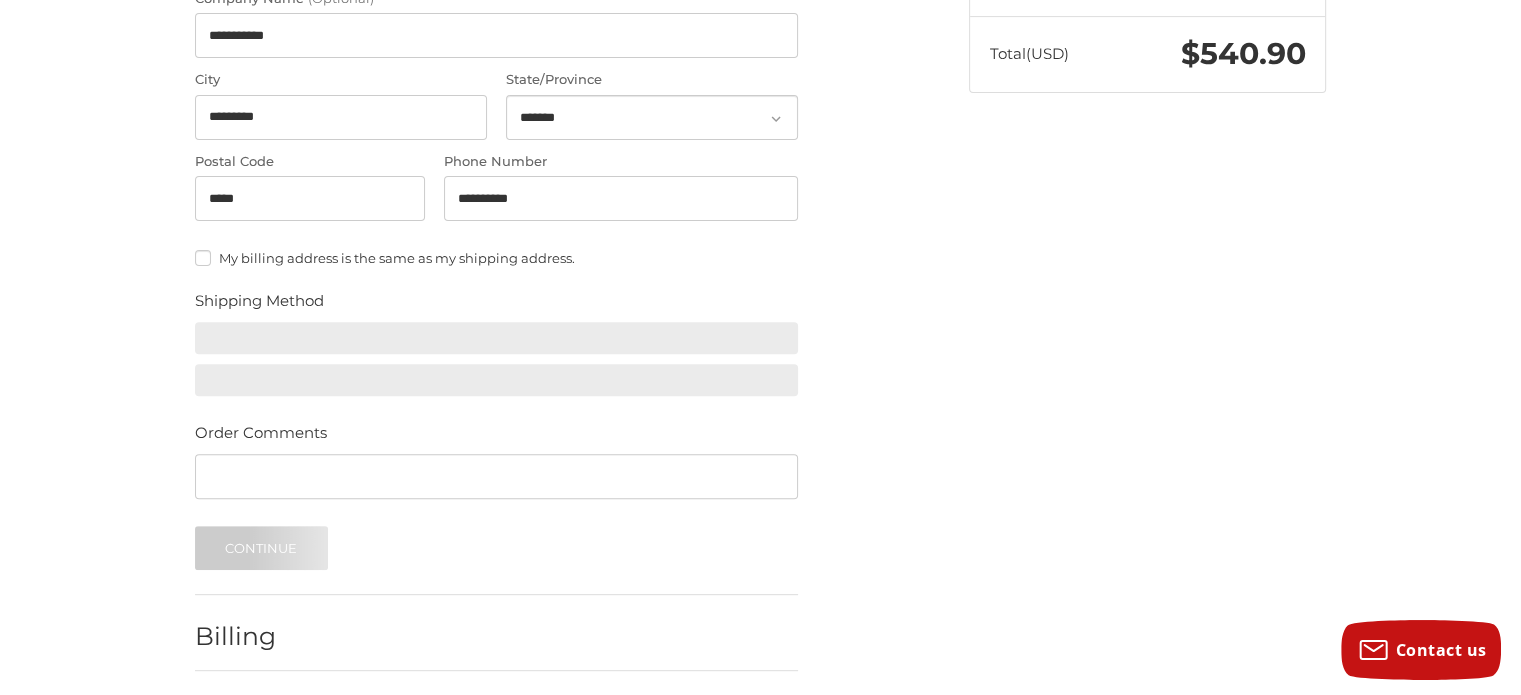 scroll, scrollTop: 694, scrollLeft: 0, axis: vertical 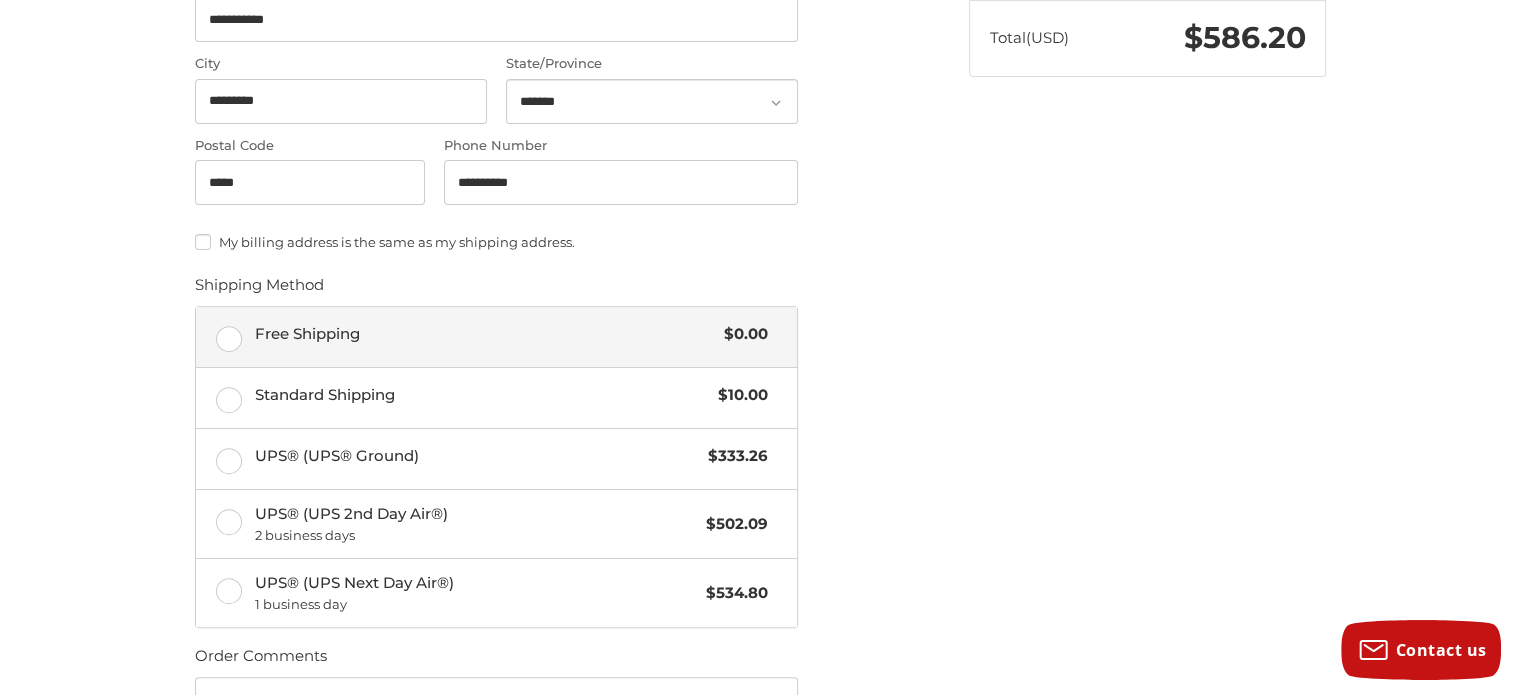 click on "Free Shipping" at bounding box center [485, 334] 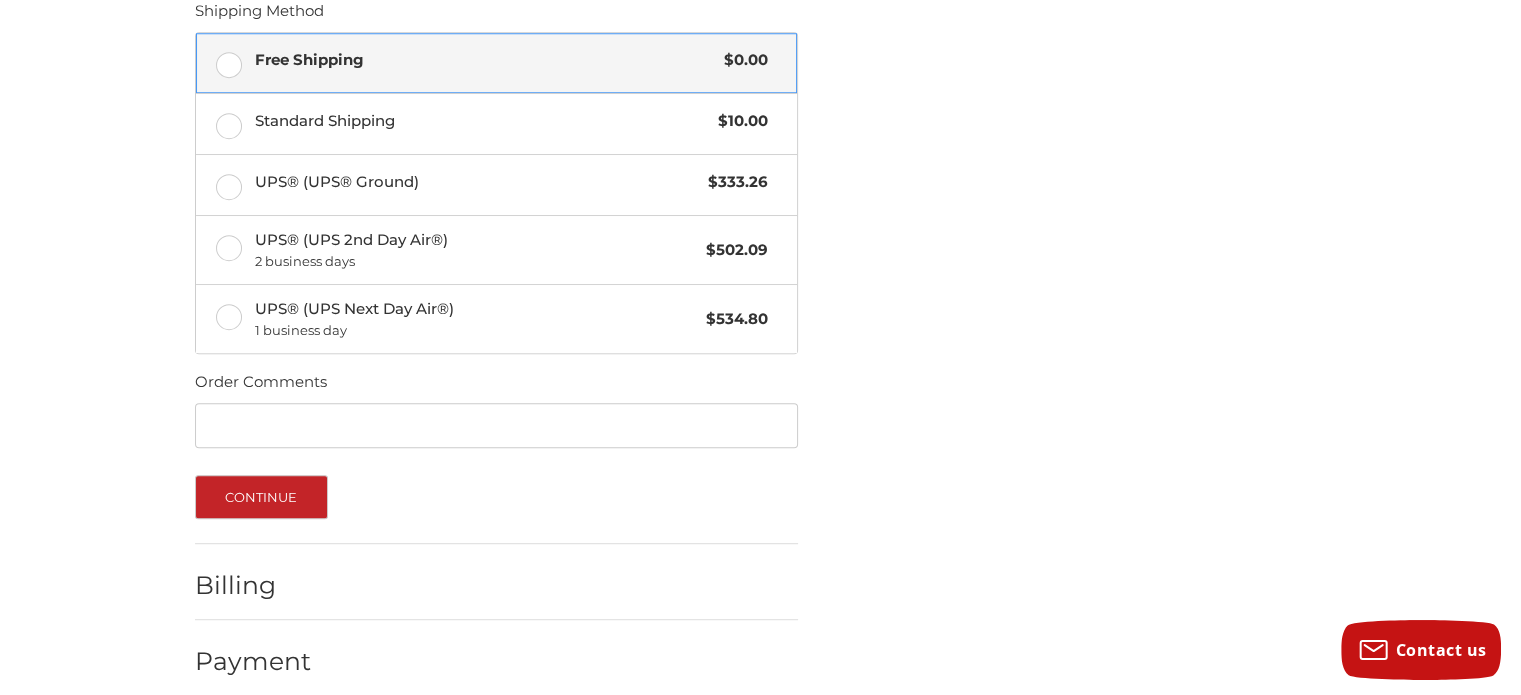 scroll, scrollTop: 985, scrollLeft: 0, axis: vertical 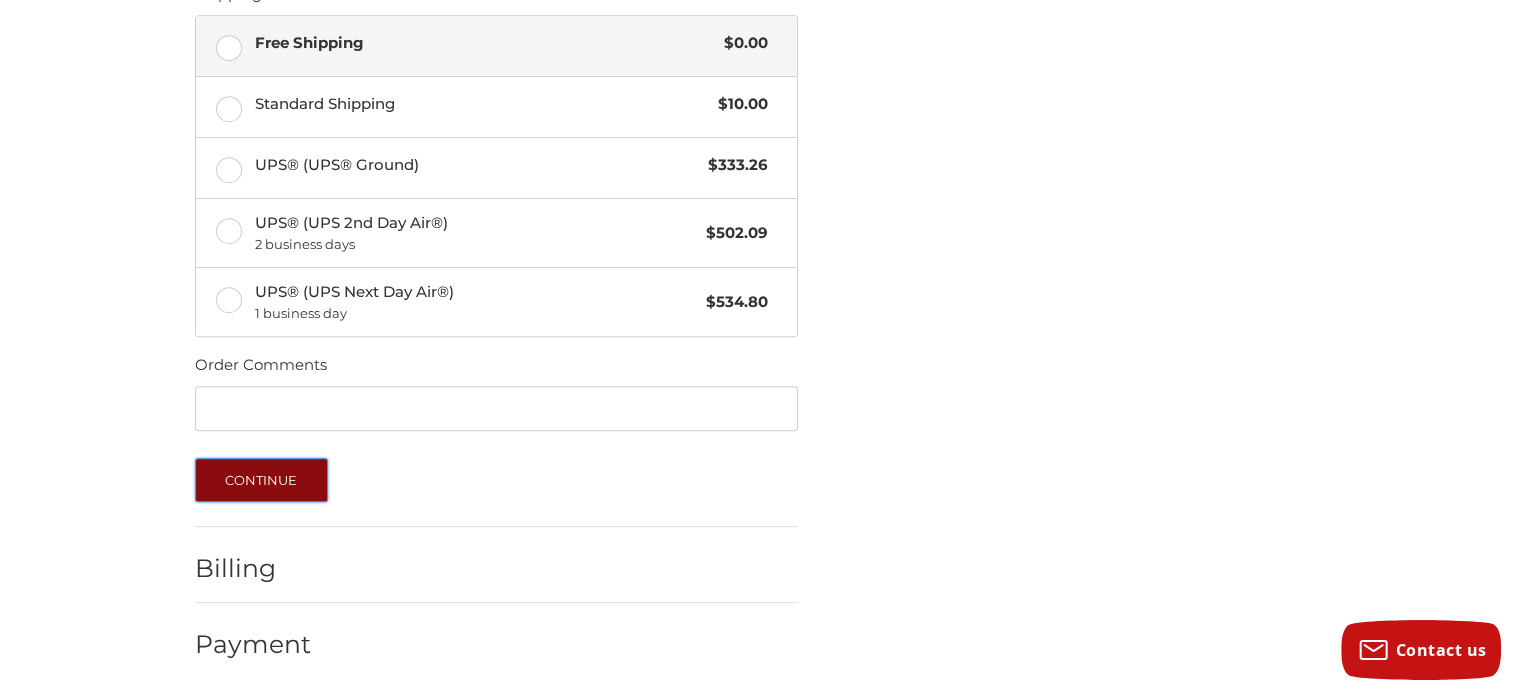 click on "Continue" at bounding box center [261, 480] 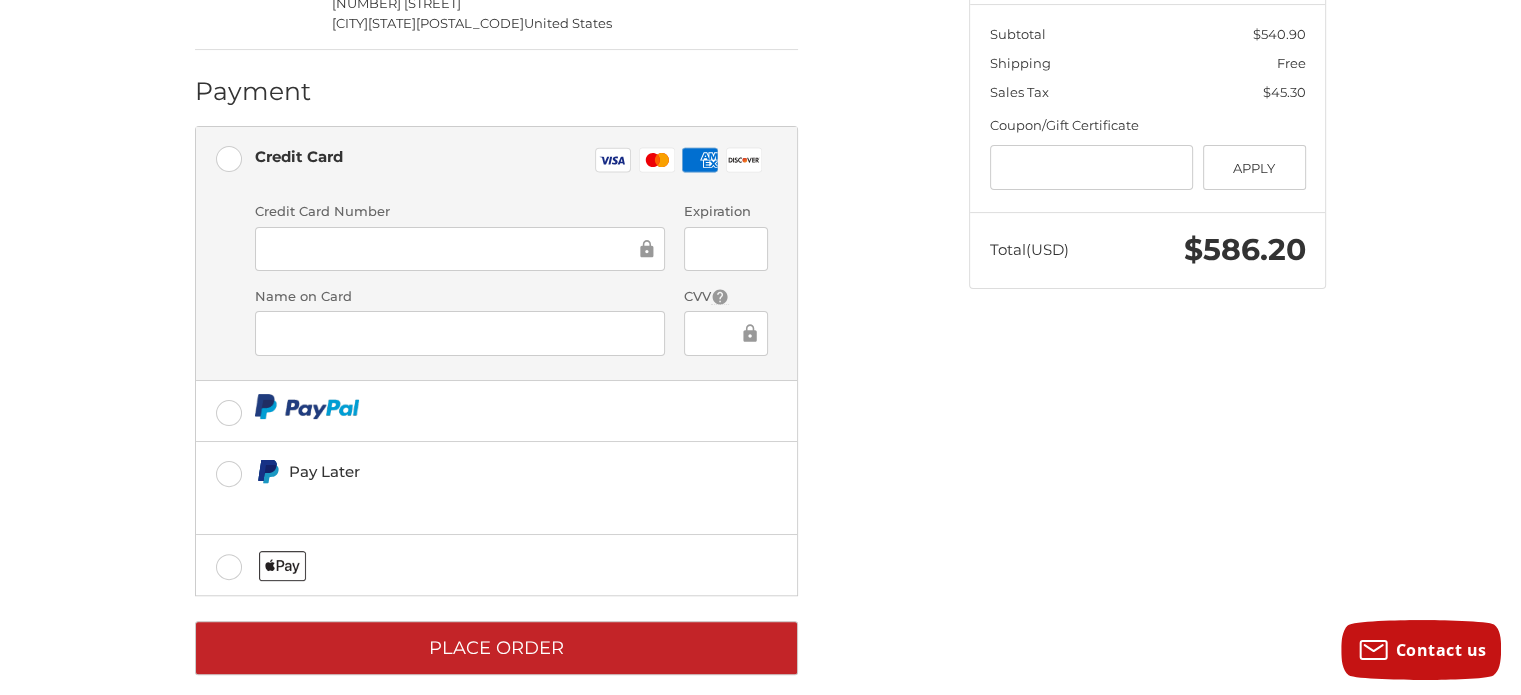 scroll, scrollTop: 503, scrollLeft: 0, axis: vertical 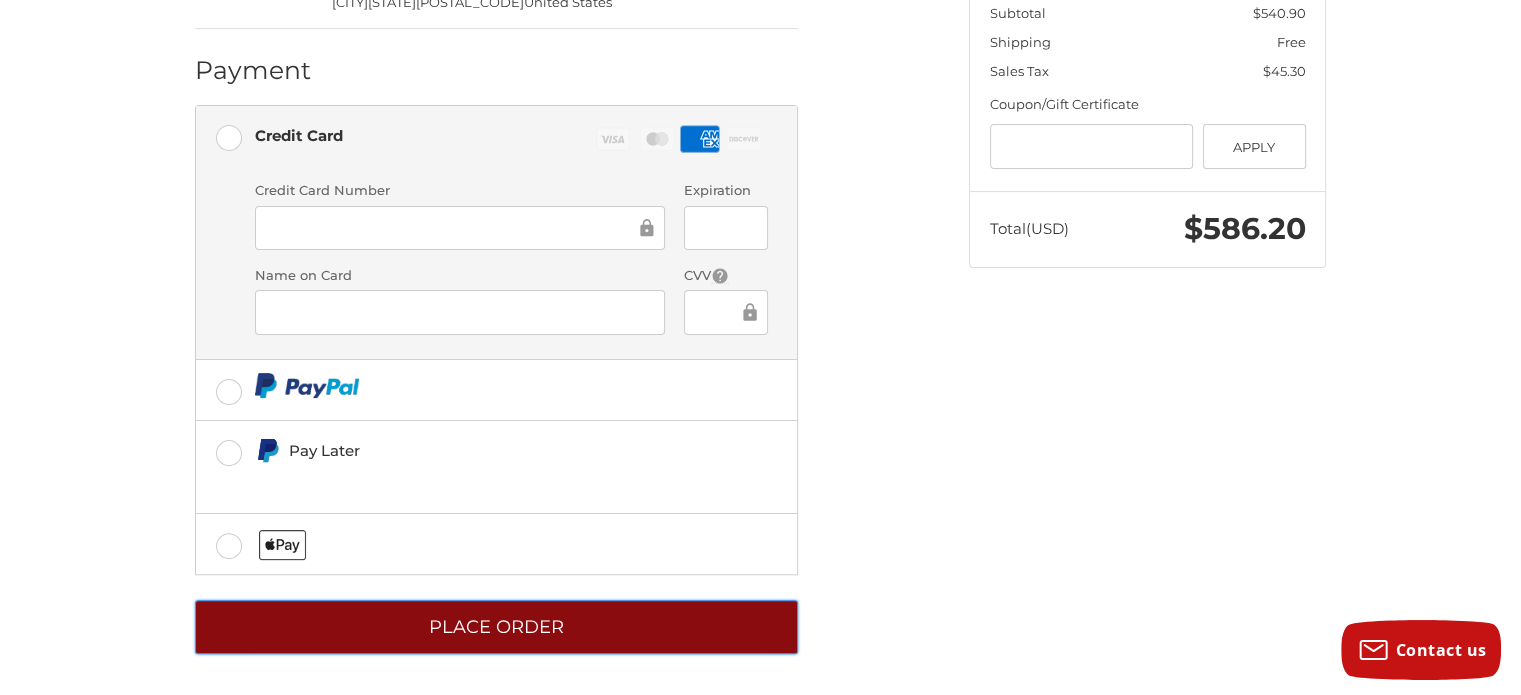 click on "Place Order" at bounding box center (496, 627) 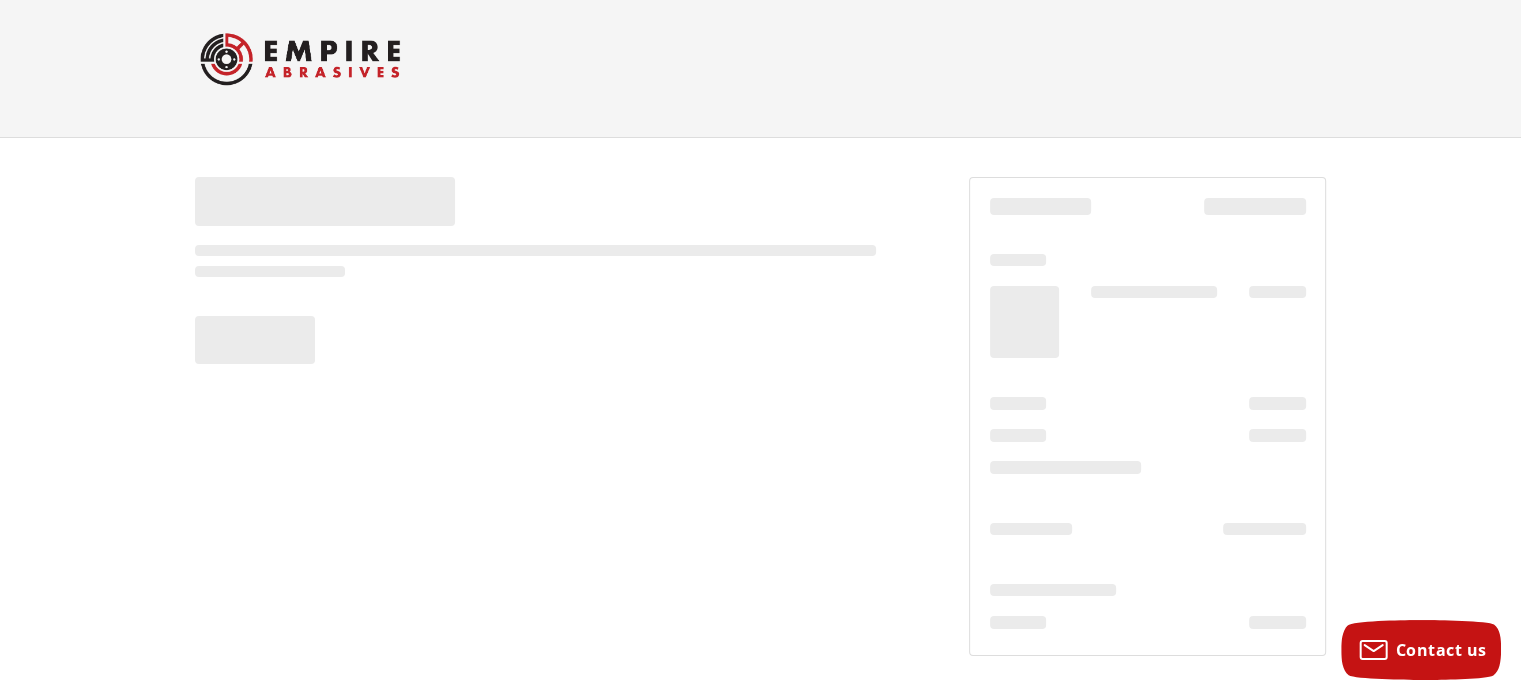 scroll, scrollTop: 19, scrollLeft: 0, axis: vertical 